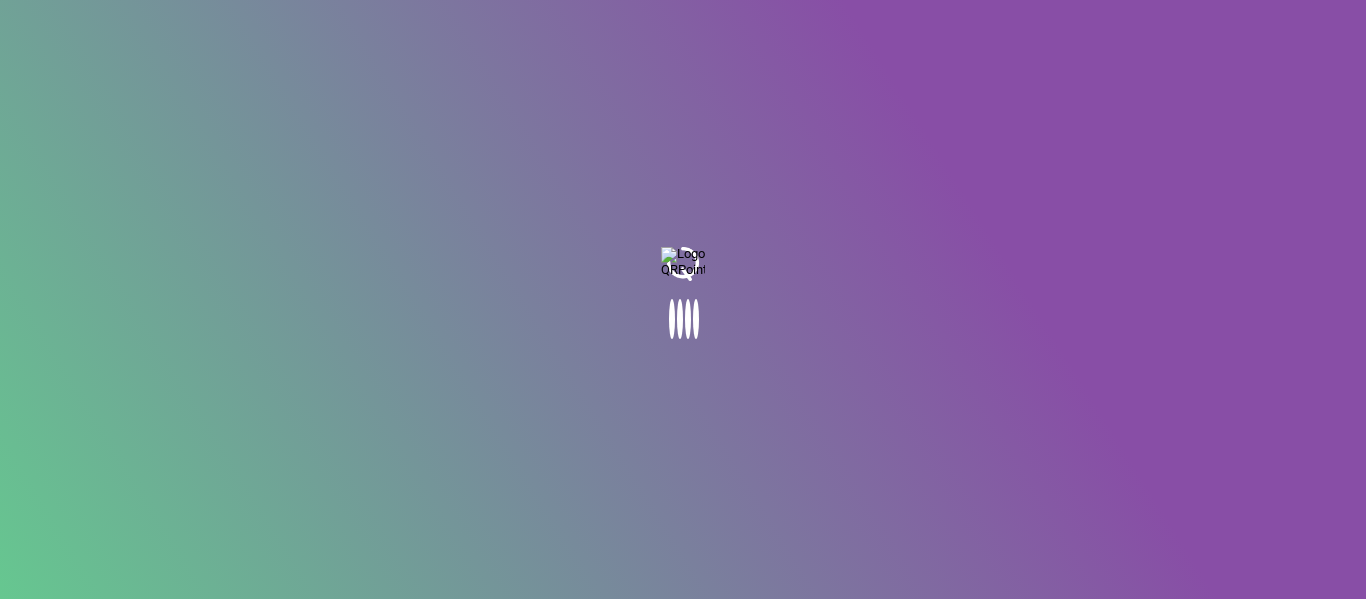 scroll, scrollTop: 0, scrollLeft: 0, axis: both 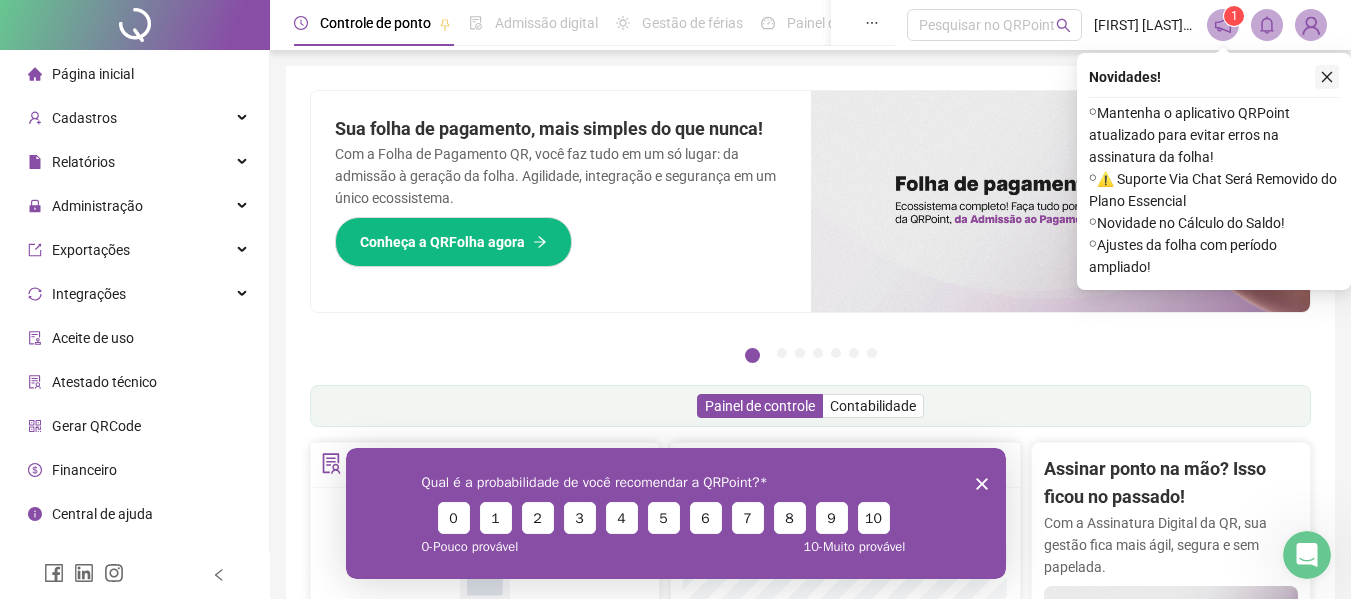 click 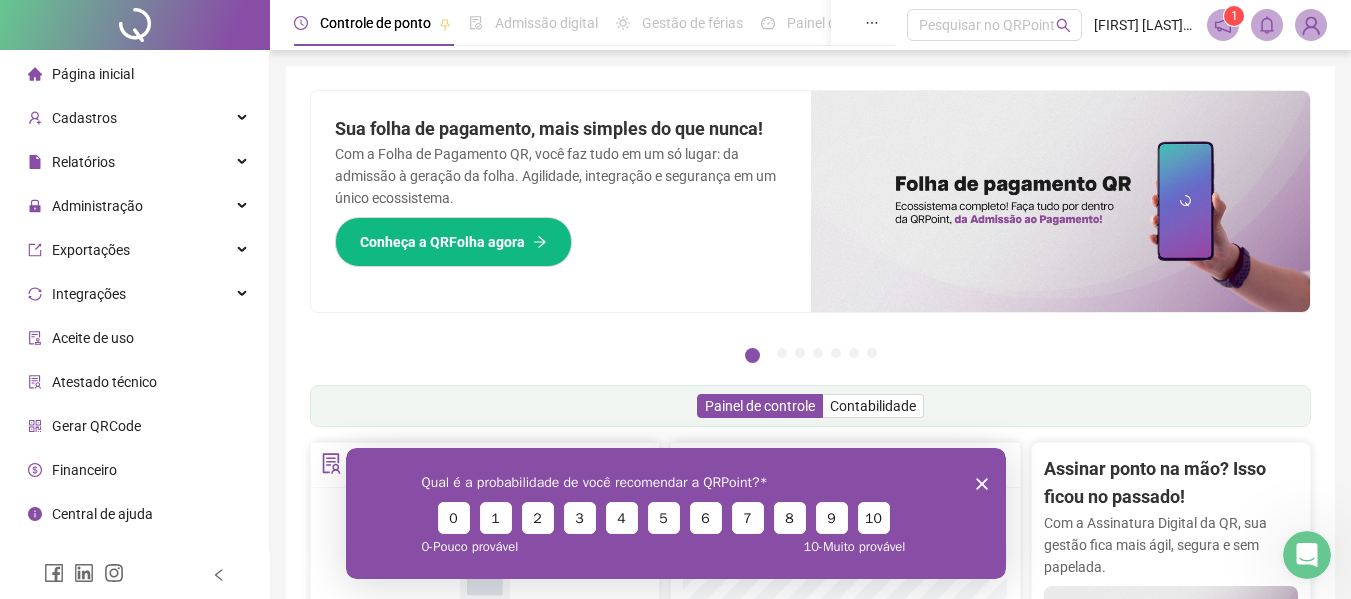 click on "1" at bounding box center [1234, 16] 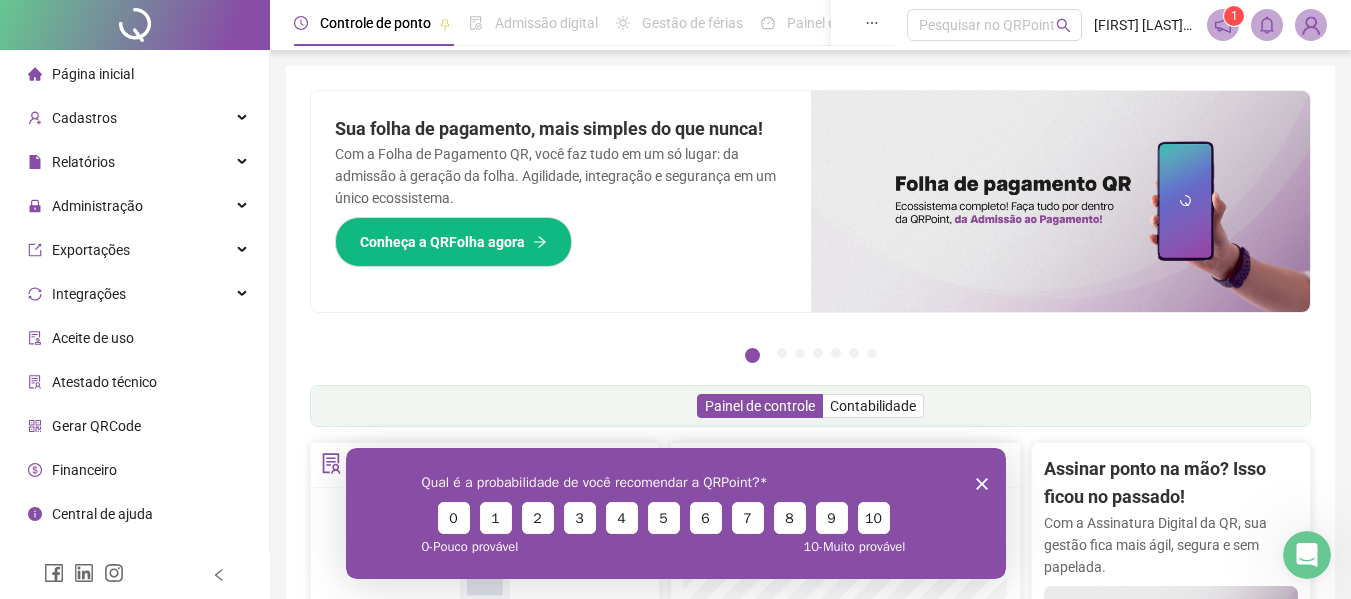 click 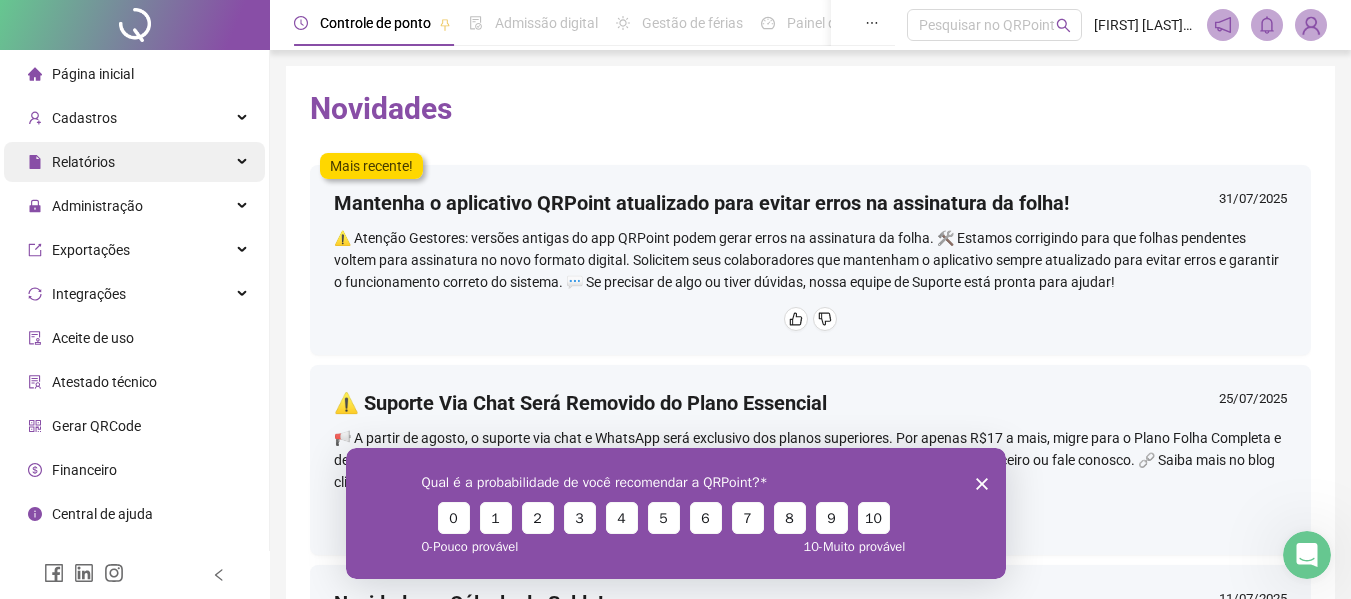 click on "Relatórios" at bounding box center [83, 162] 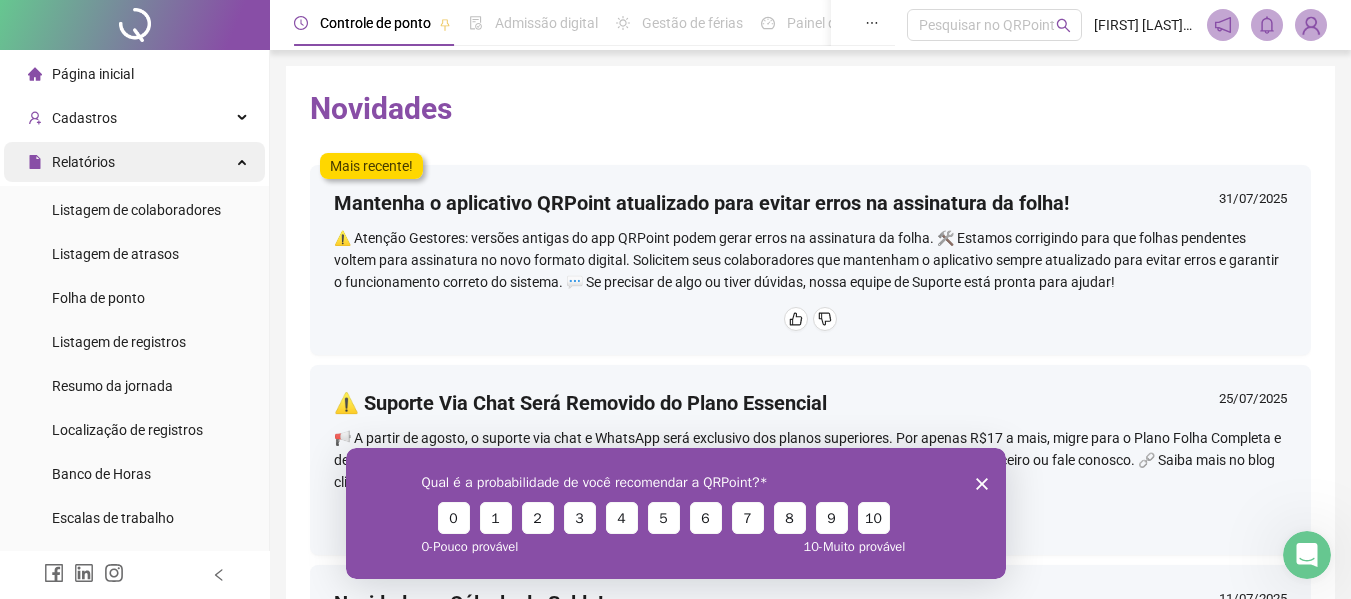 click on "Relatórios" at bounding box center [83, 162] 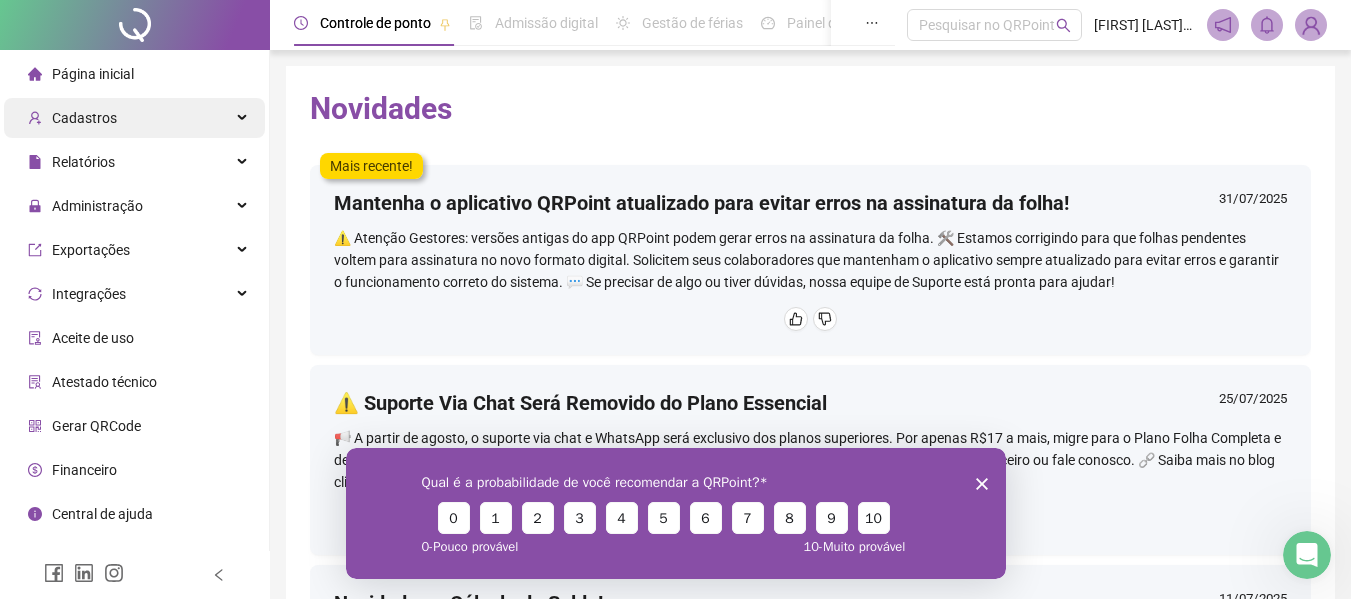 click on "Cadastros" at bounding box center (84, 118) 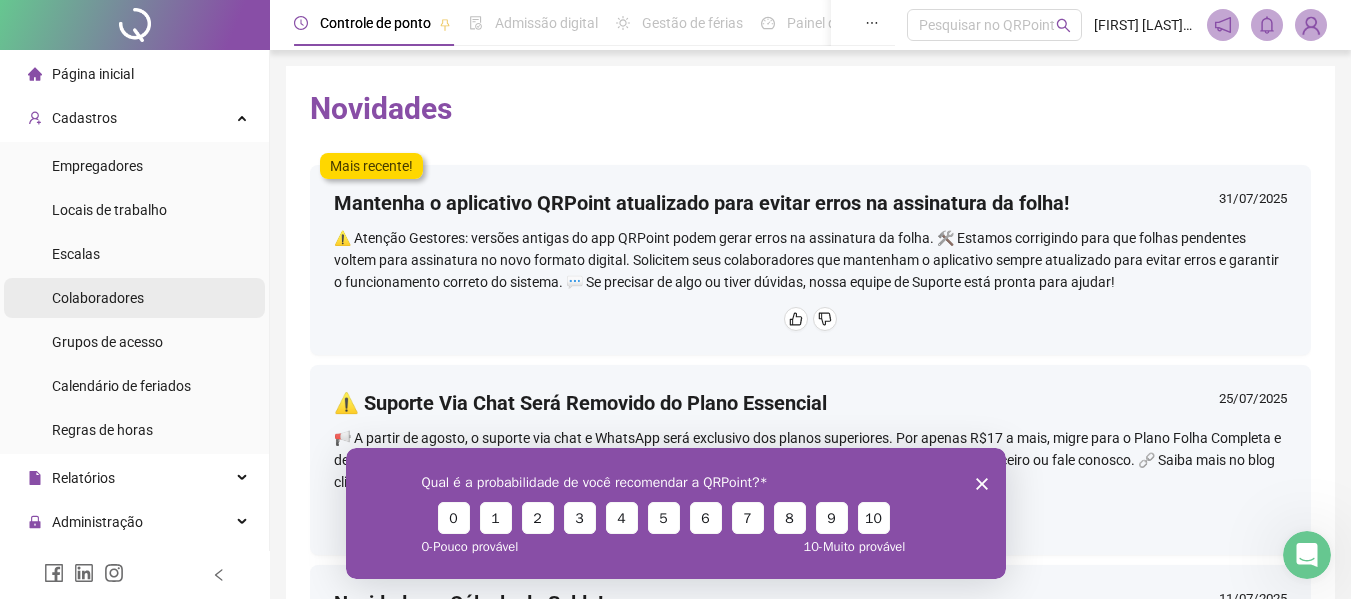 click on "Colaboradores" at bounding box center [98, 298] 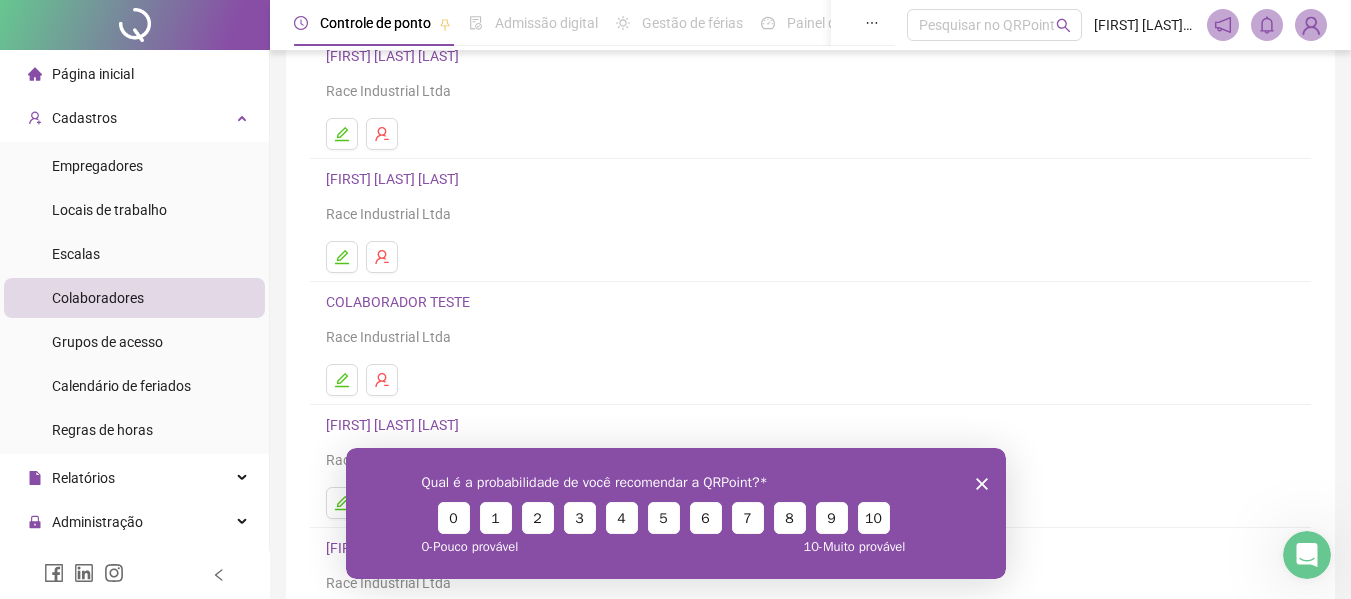 scroll, scrollTop: 200, scrollLeft: 0, axis: vertical 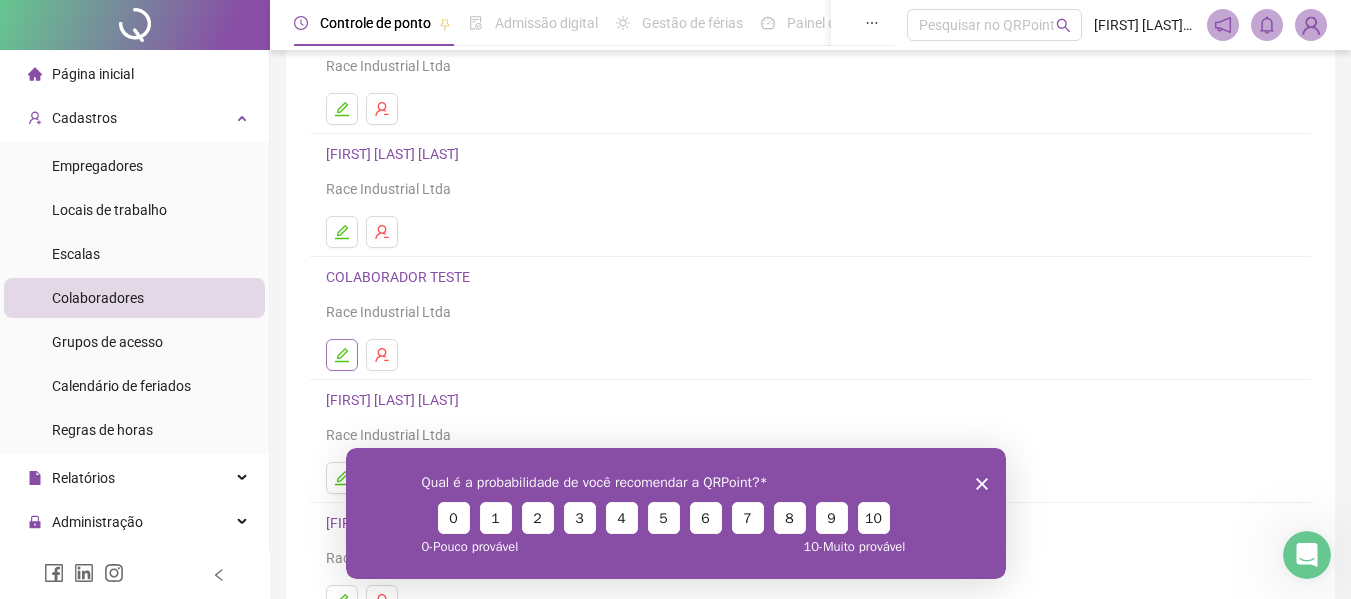 click 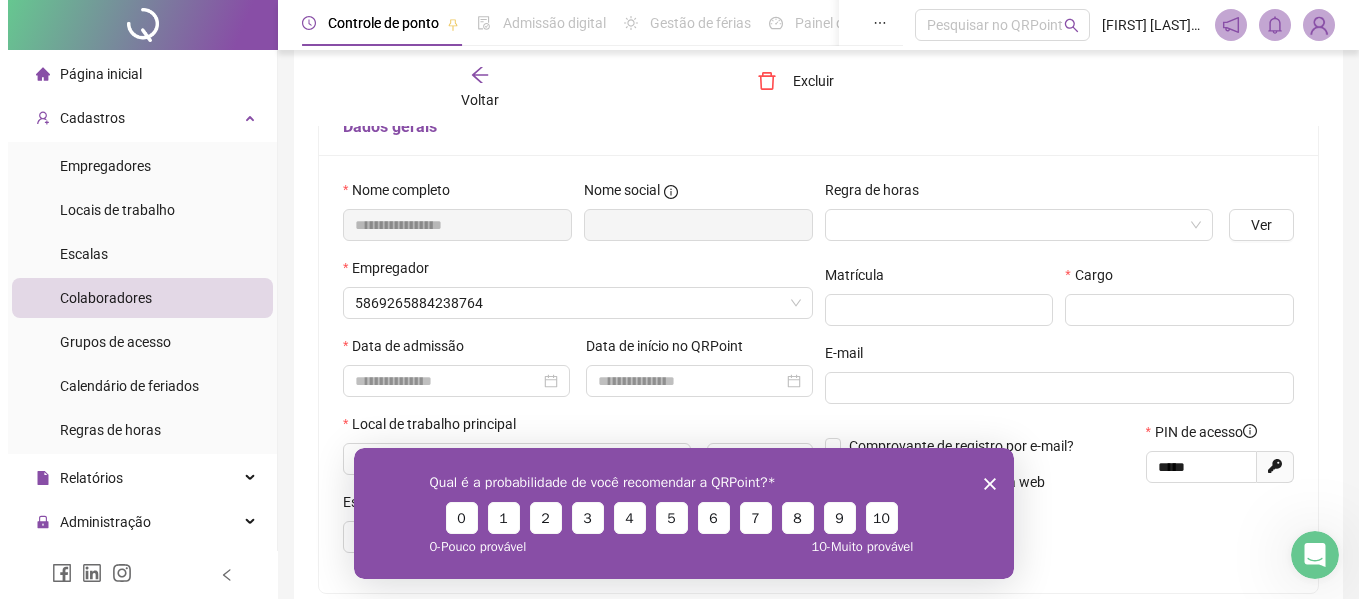 scroll, scrollTop: 210, scrollLeft: 0, axis: vertical 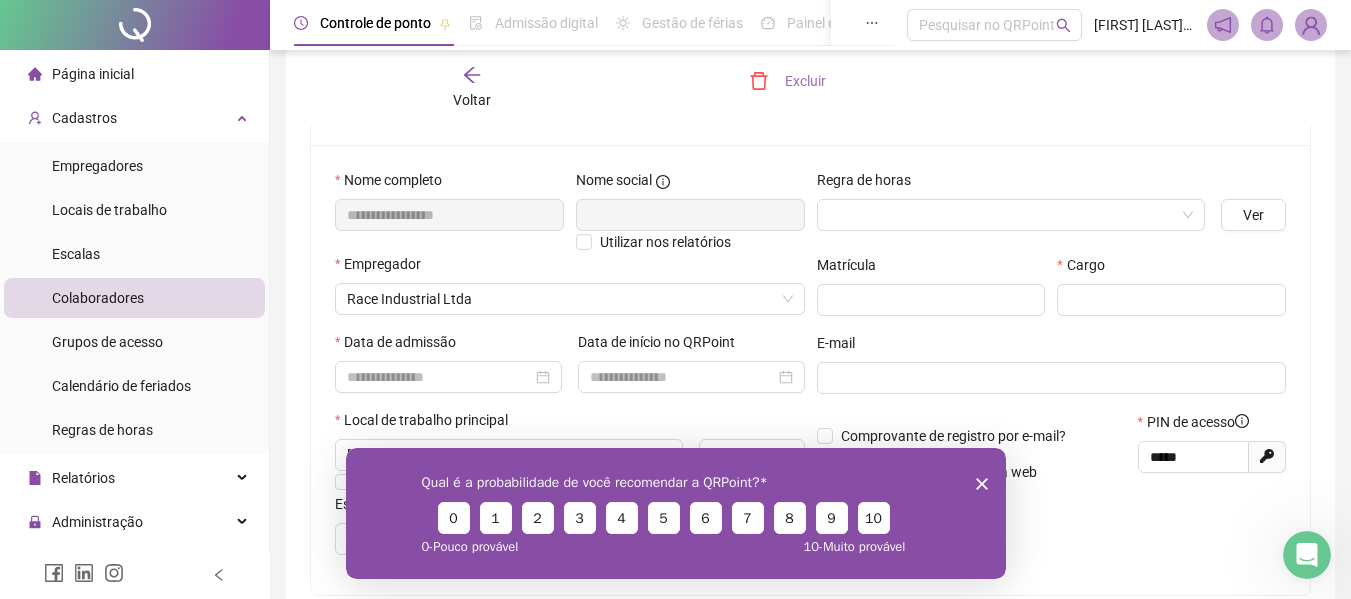 click on "Excluir" at bounding box center (805, 81) 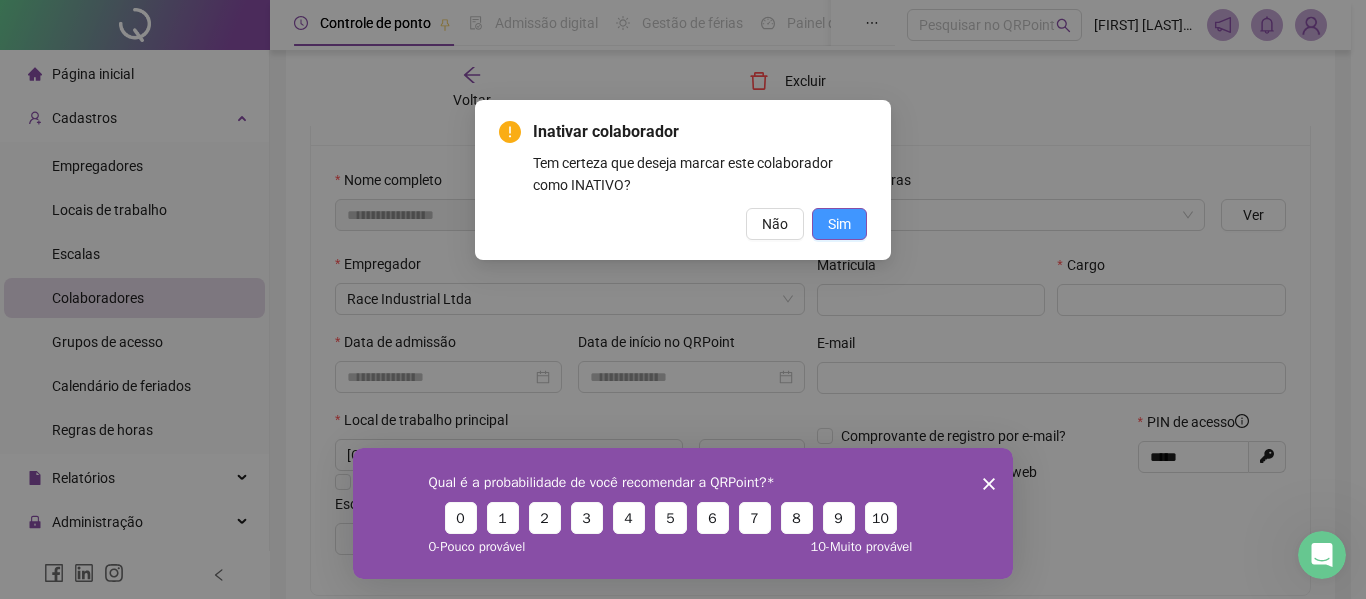 click on "Sim" at bounding box center [839, 224] 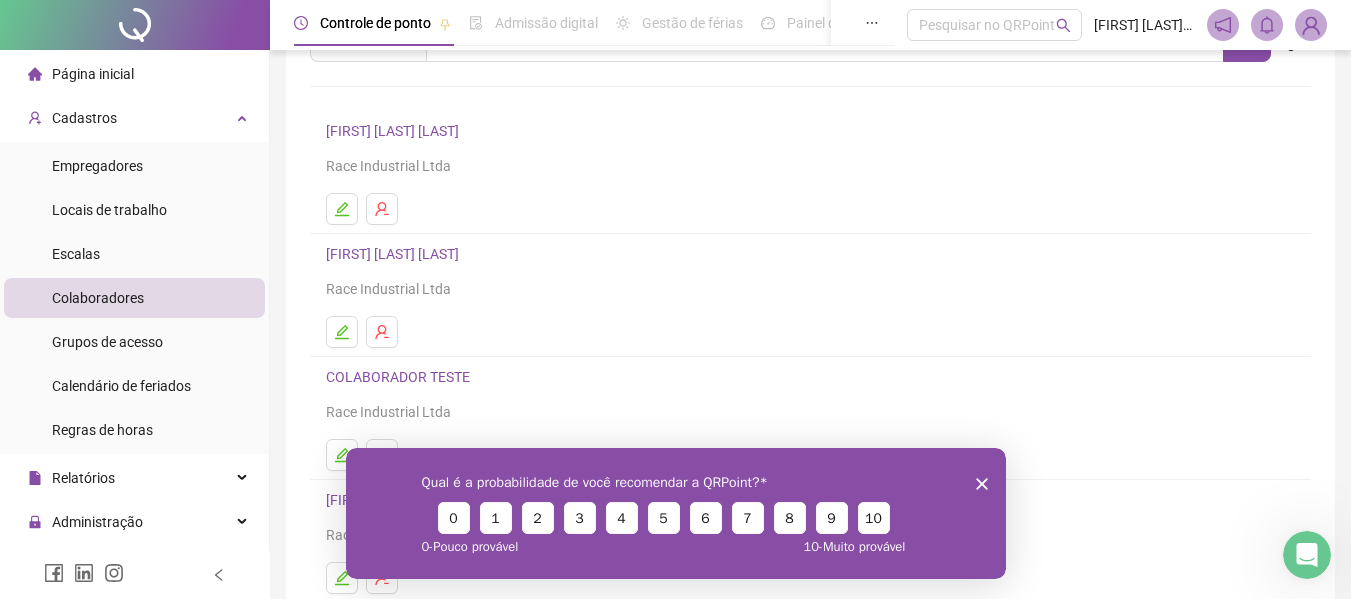 scroll, scrollTop: 368, scrollLeft: 0, axis: vertical 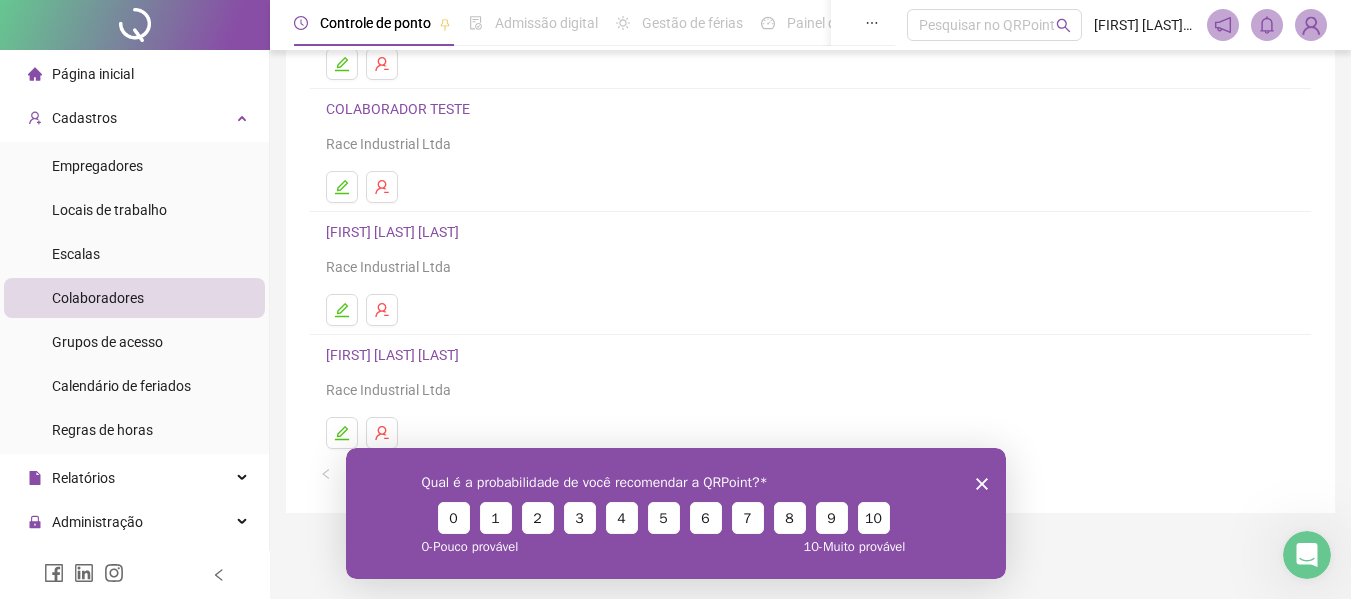 click 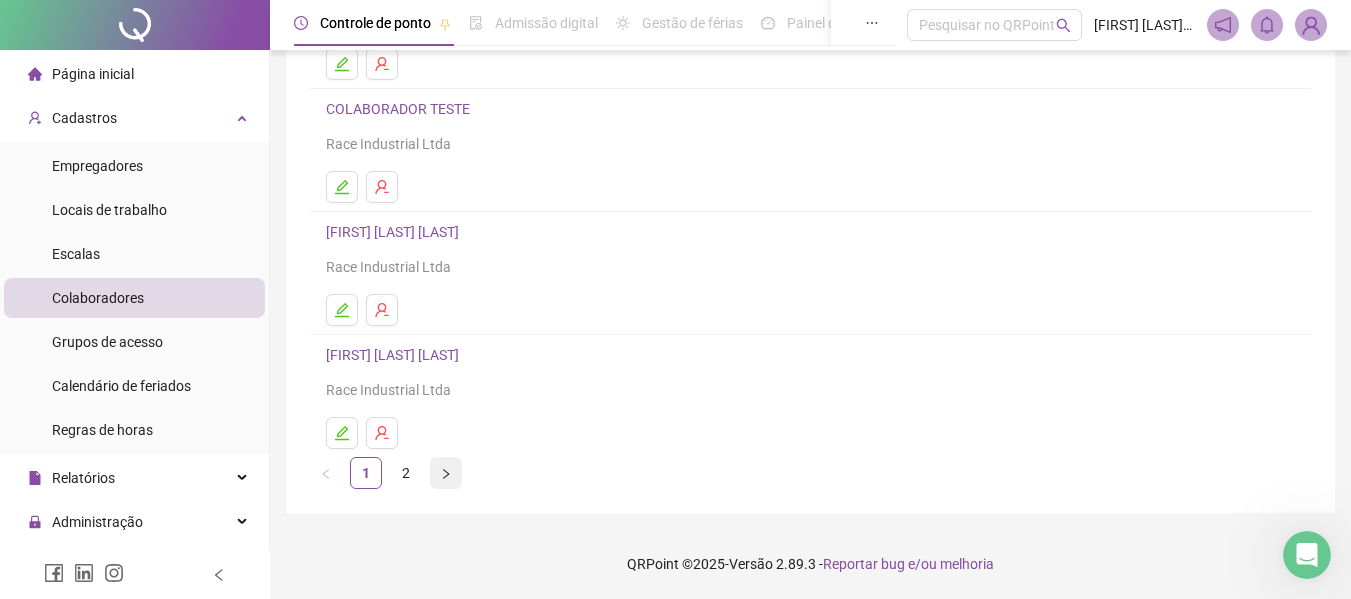 click 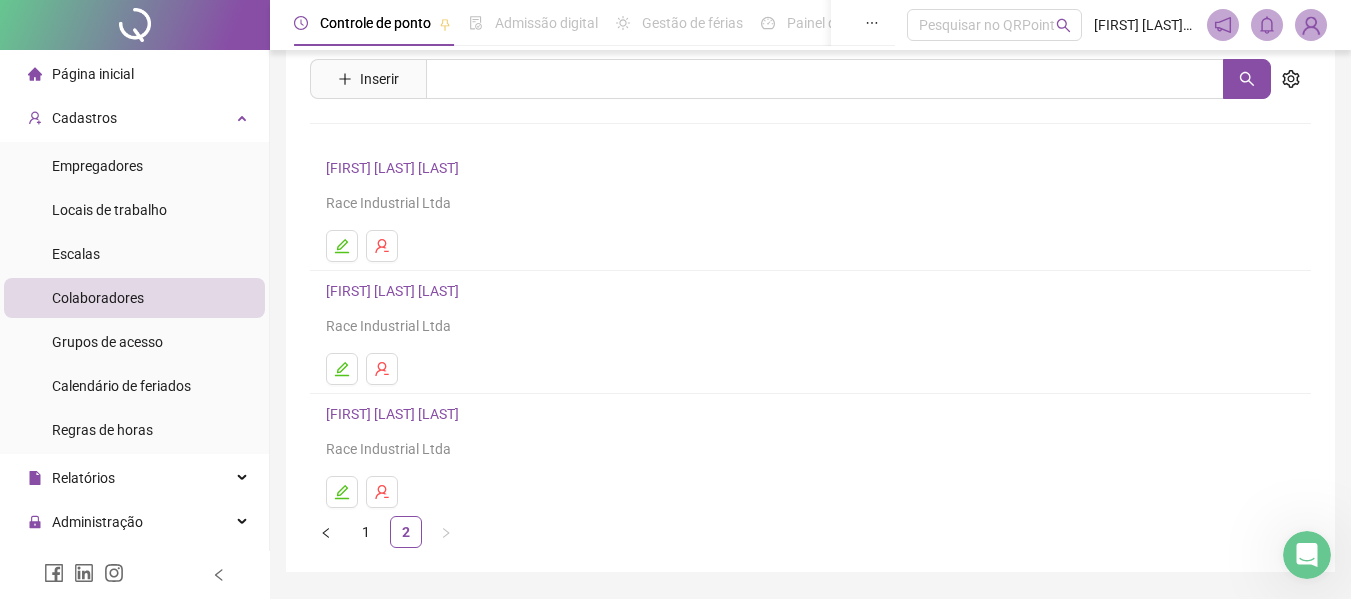 scroll, scrollTop: 122, scrollLeft: 0, axis: vertical 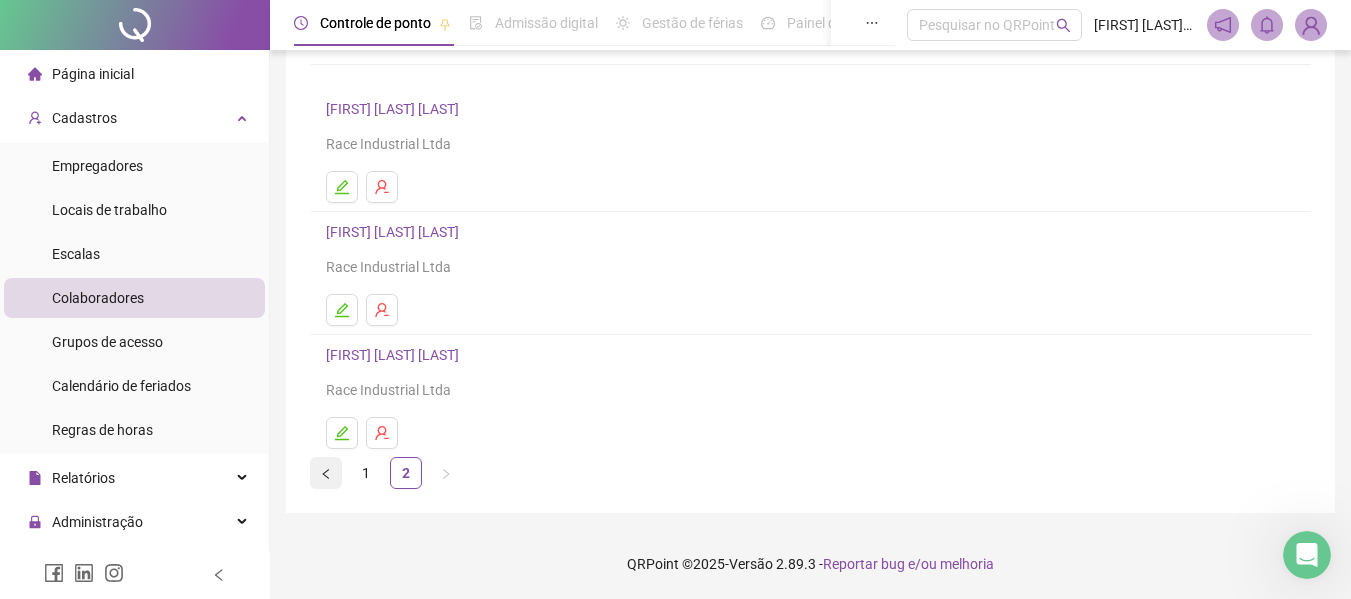 click at bounding box center [326, 473] 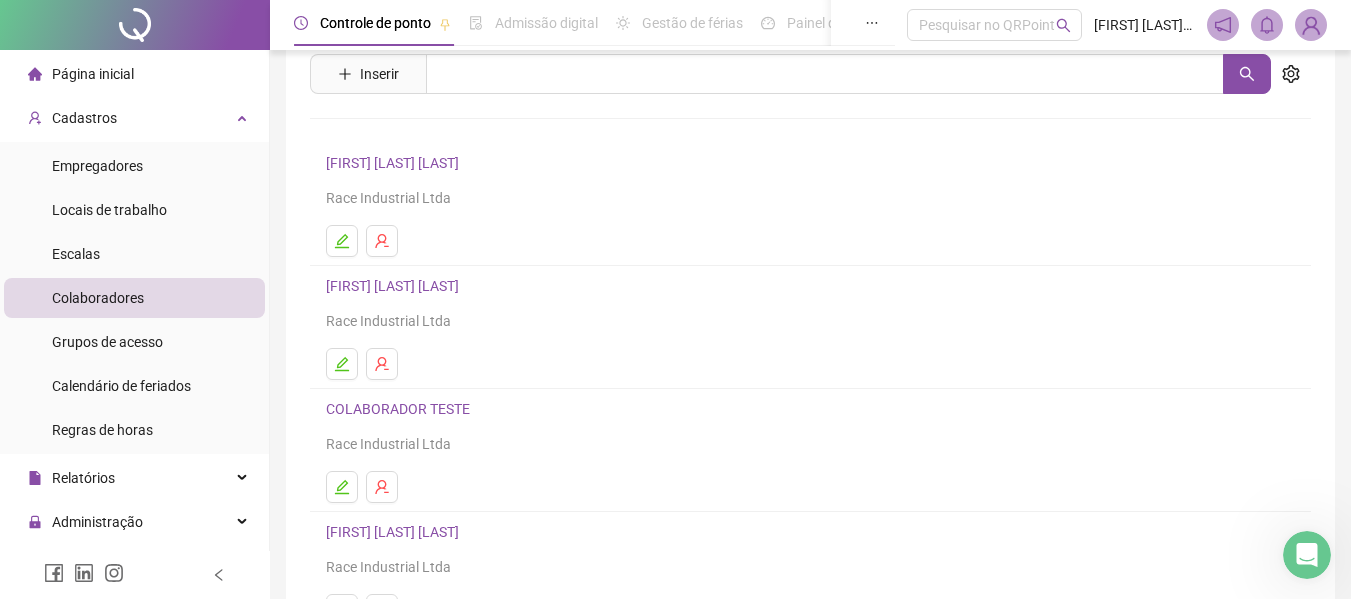 scroll, scrollTop: 0, scrollLeft: 0, axis: both 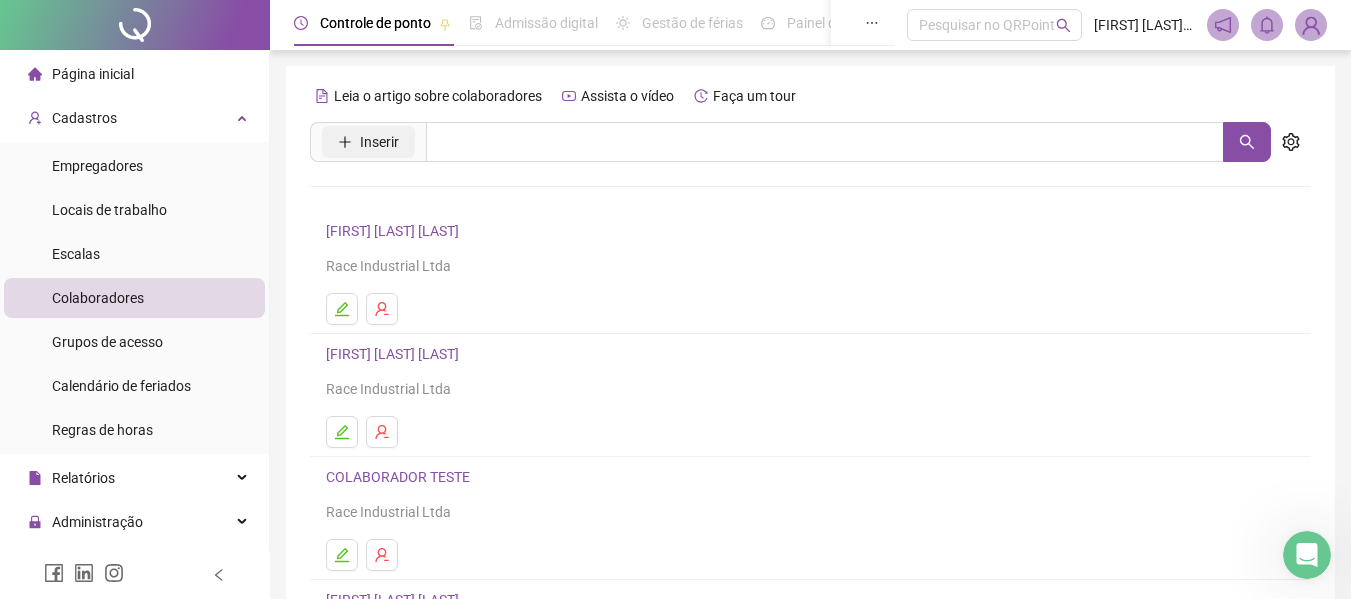 click on "Inserir" at bounding box center (379, 142) 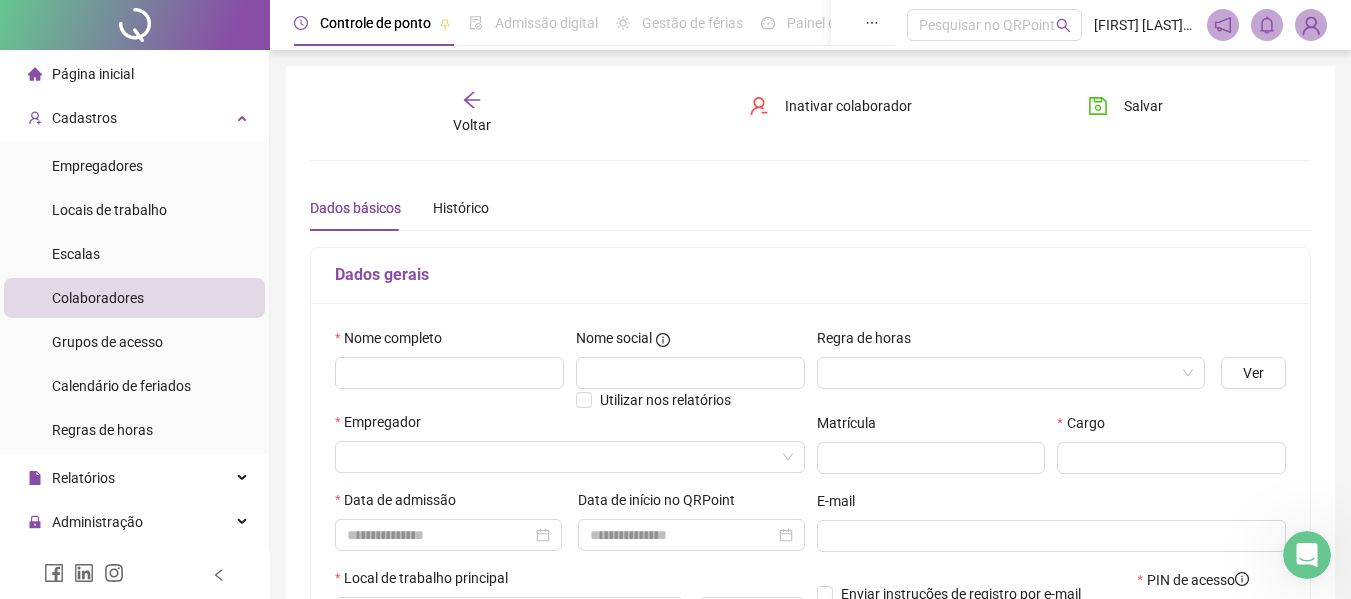 type on "*****" 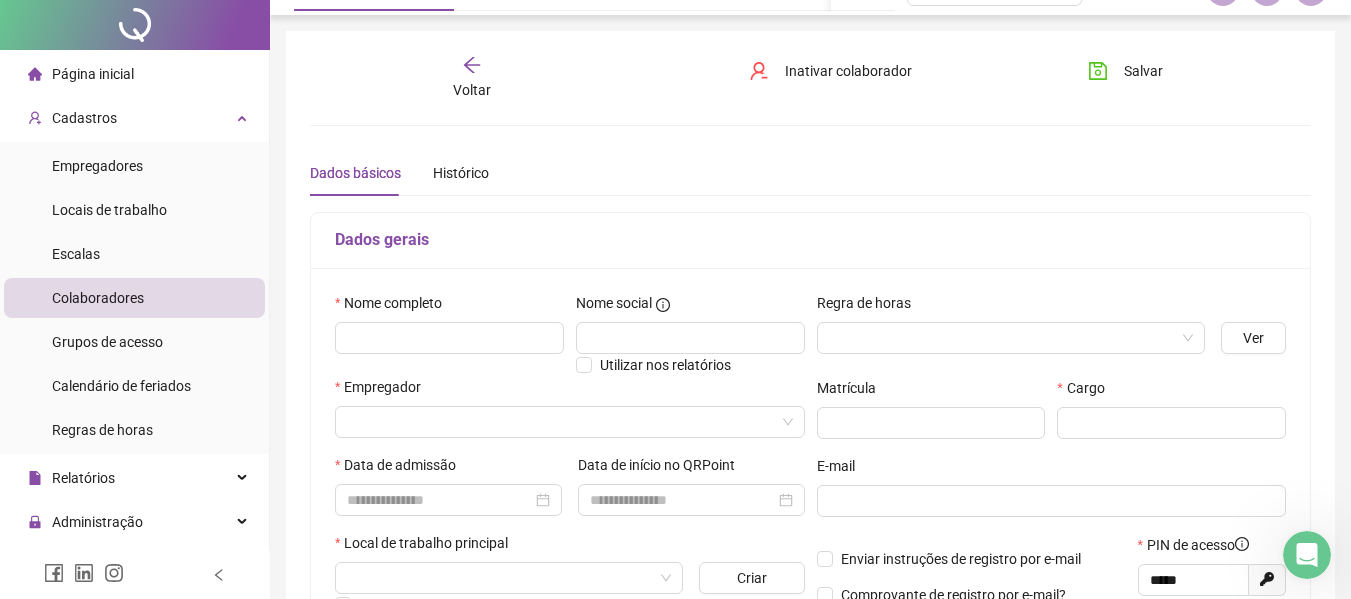 scroll, scrollTop: 0, scrollLeft: 0, axis: both 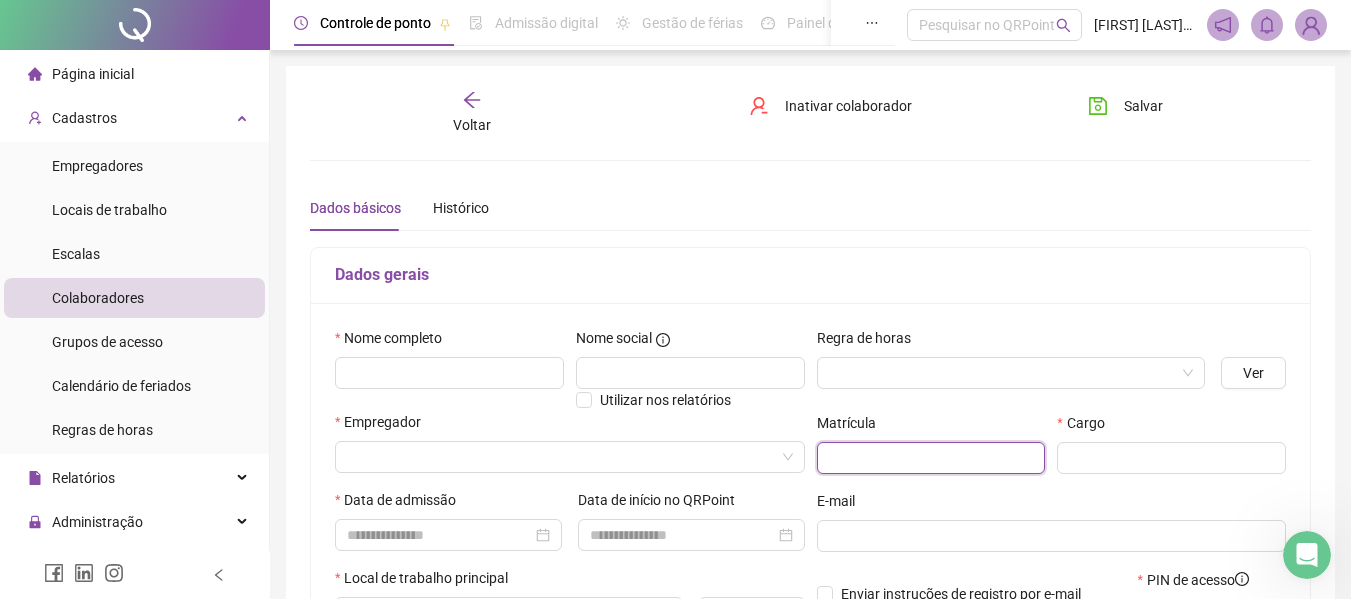 click at bounding box center (931, 458) 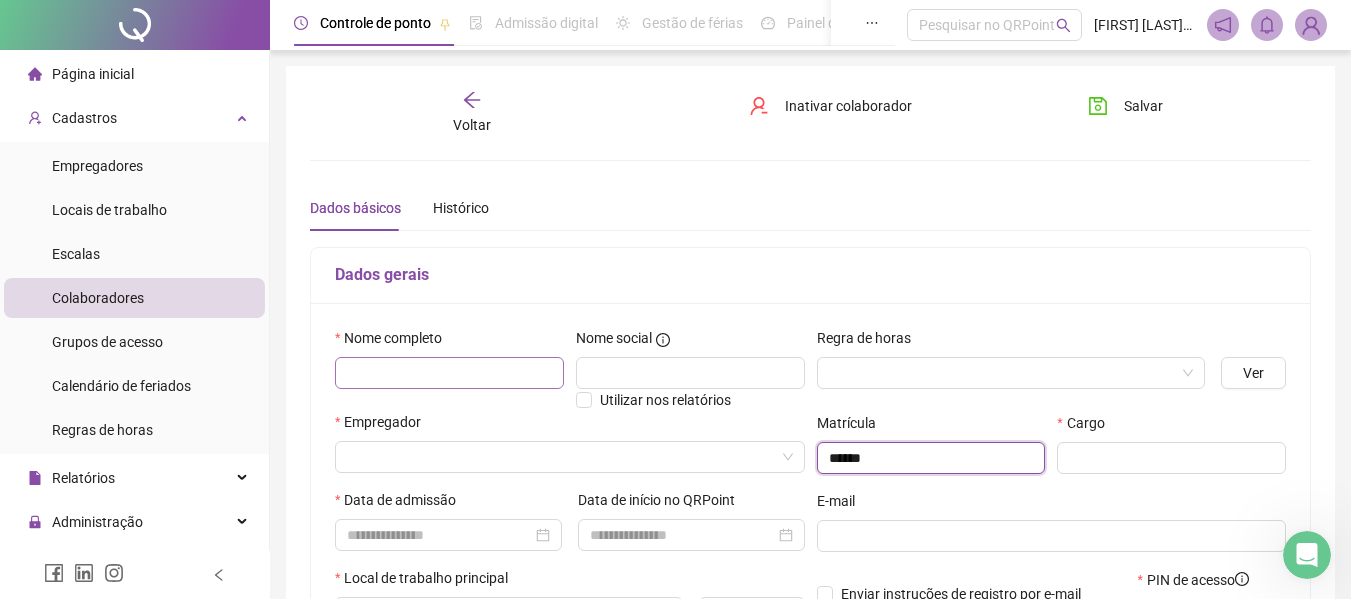 type on "******" 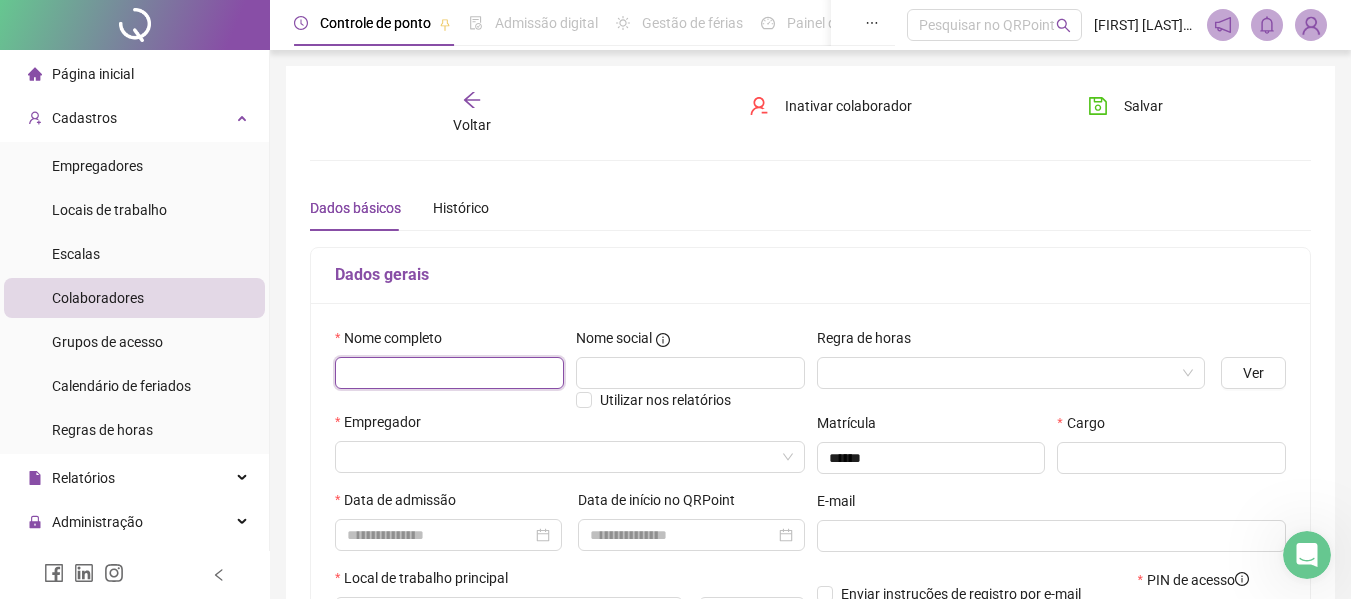 click at bounding box center [449, 373] 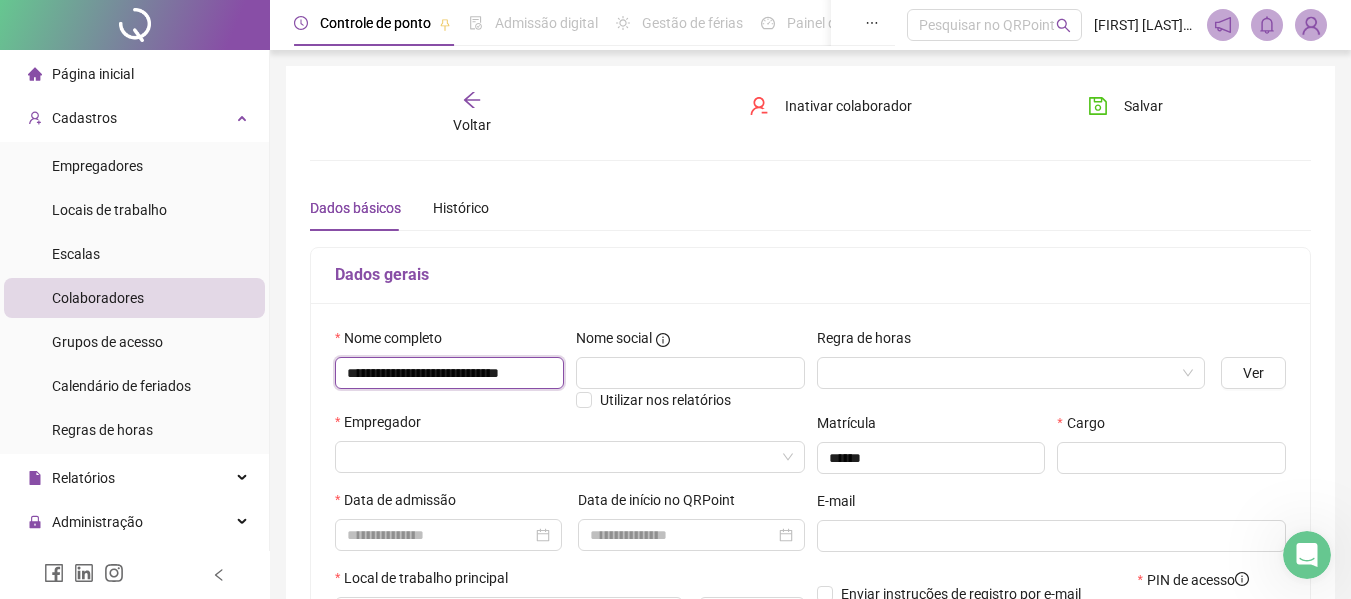 scroll, scrollTop: 0, scrollLeft: 44, axis: horizontal 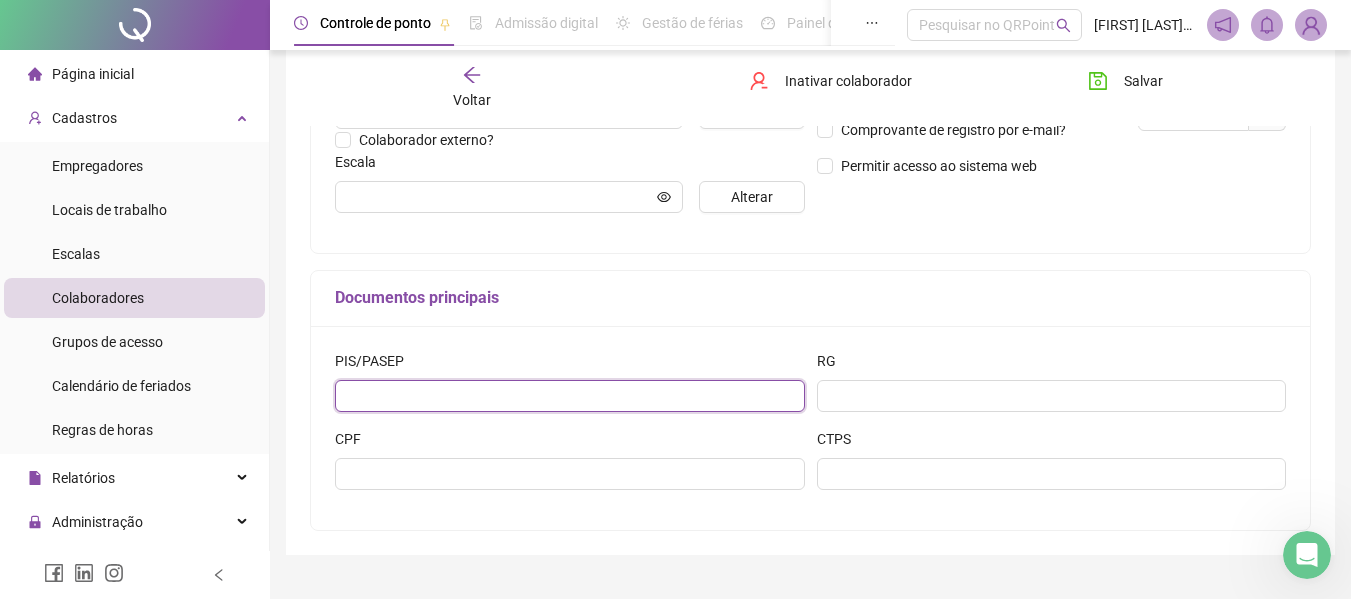 click at bounding box center [570, 396] 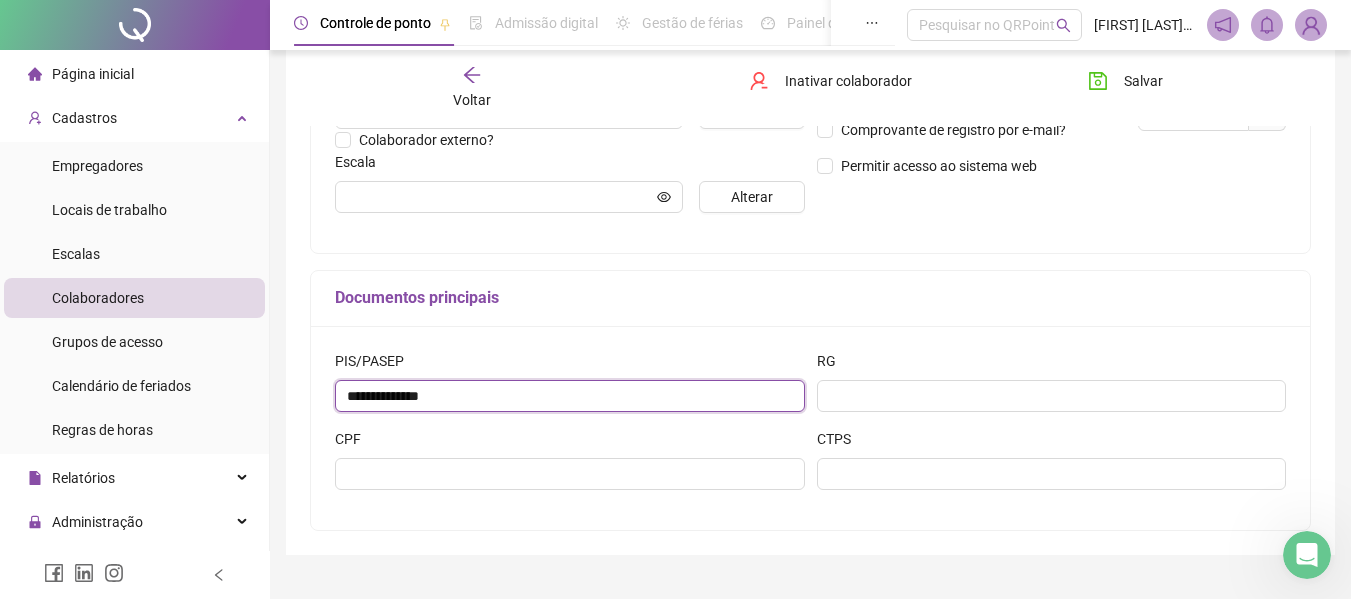 type on "**********" 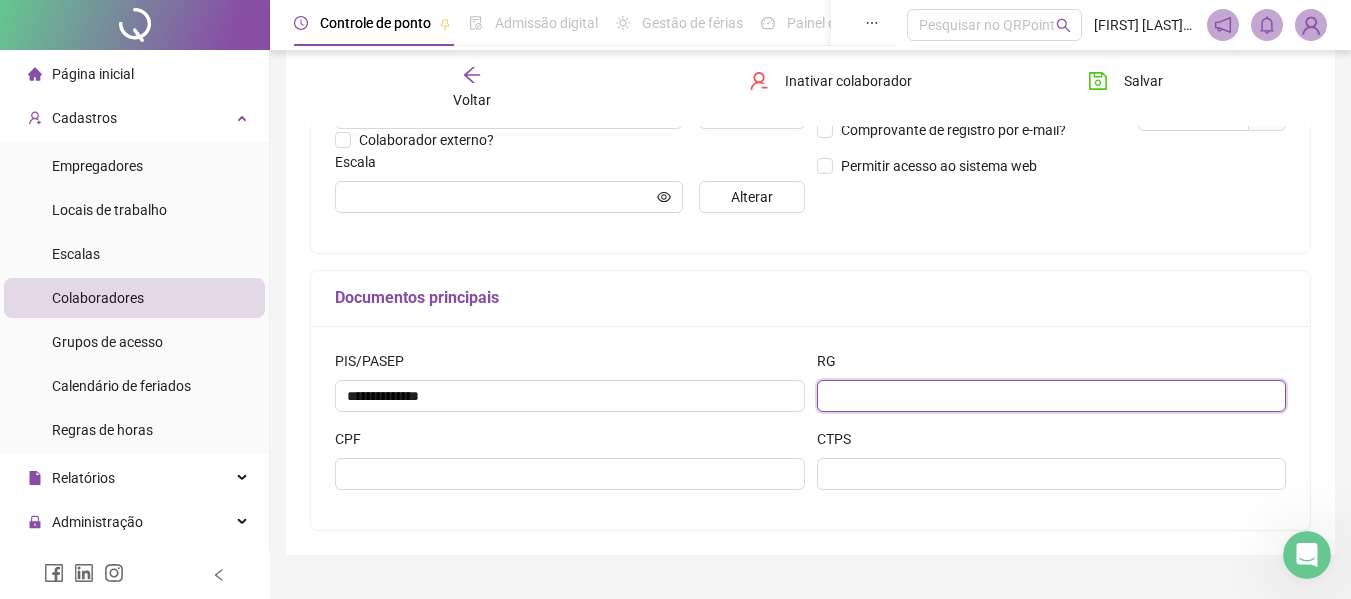click at bounding box center (1052, 396) 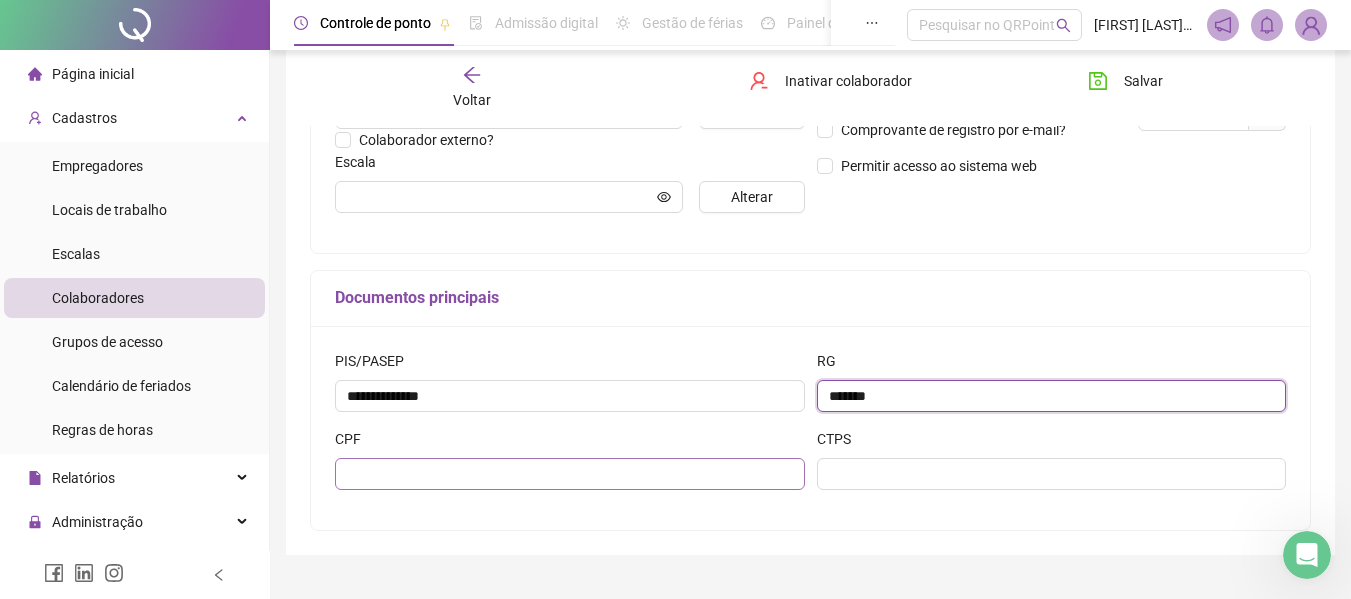 type on "*******" 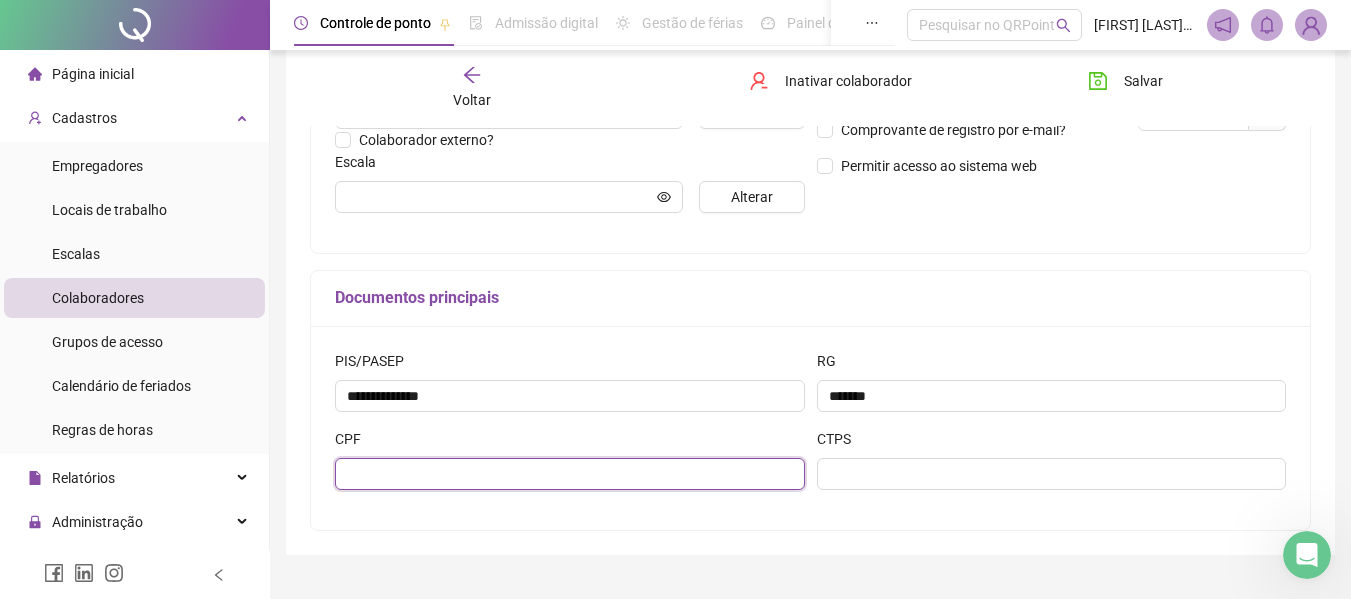 click at bounding box center [570, 474] 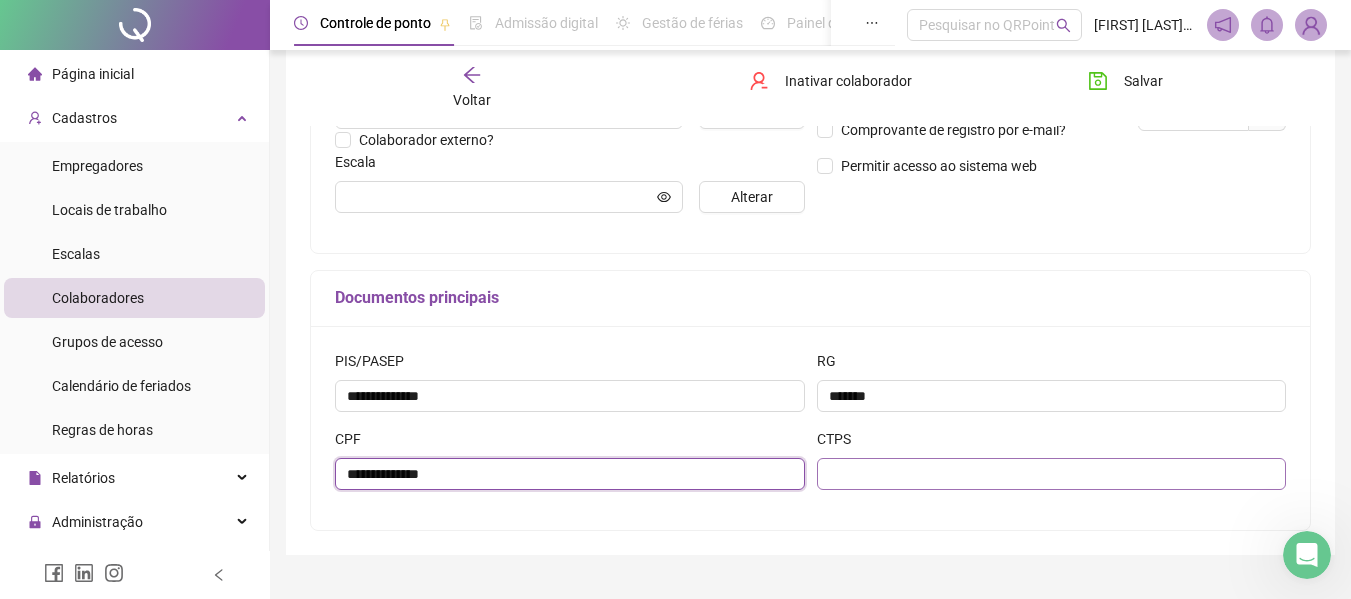 type on "**********" 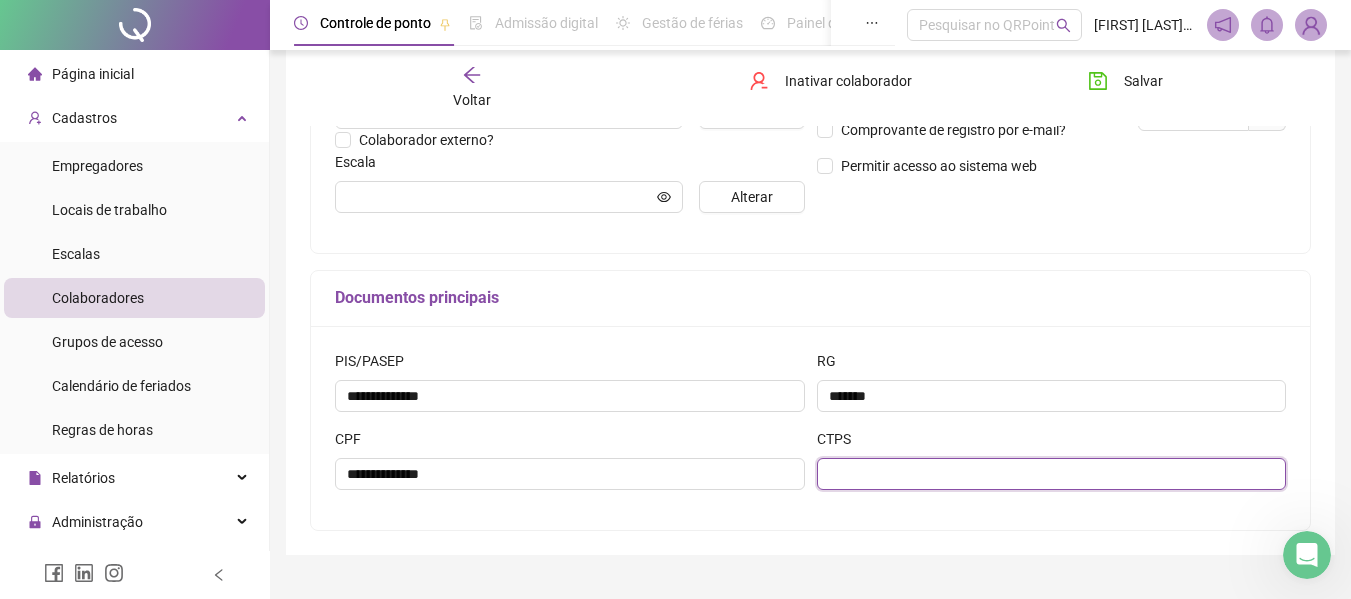 click at bounding box center (1052, 474) 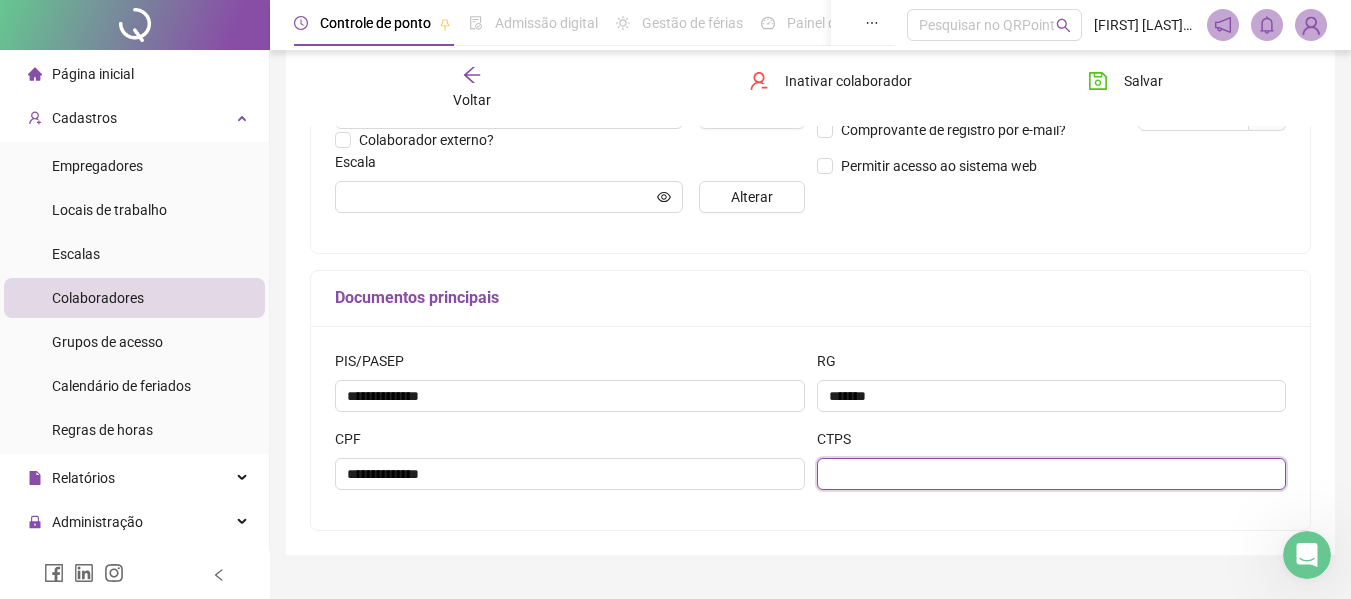 paste on "*******" 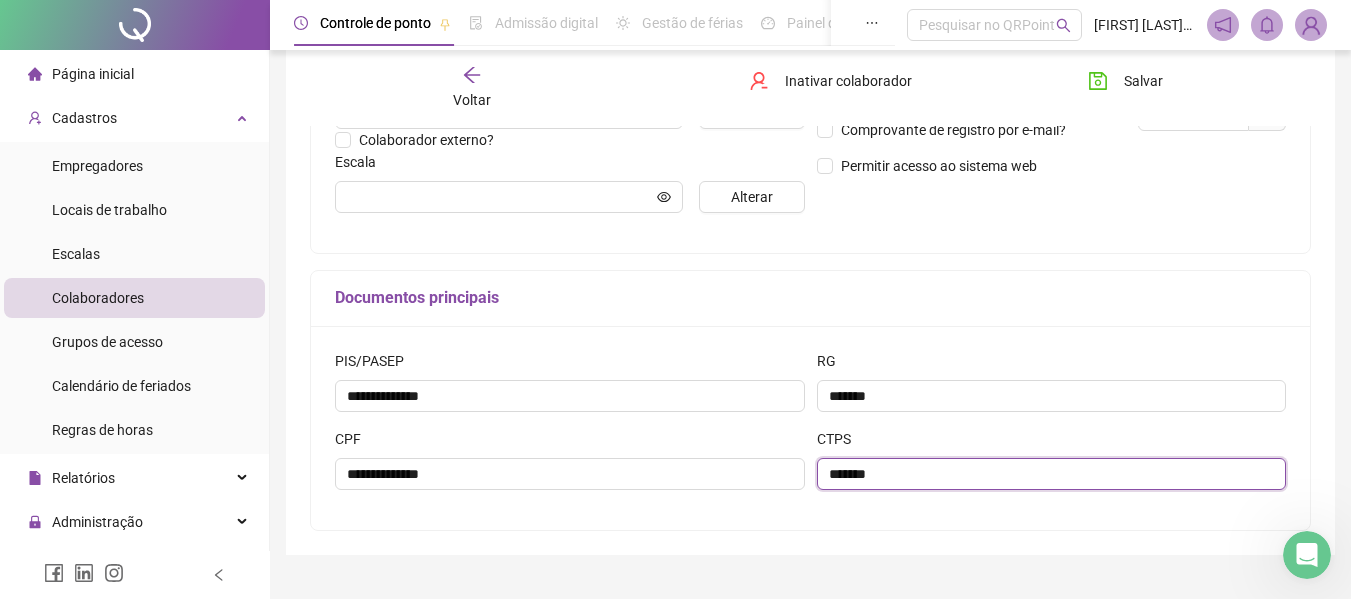 type on "*******" 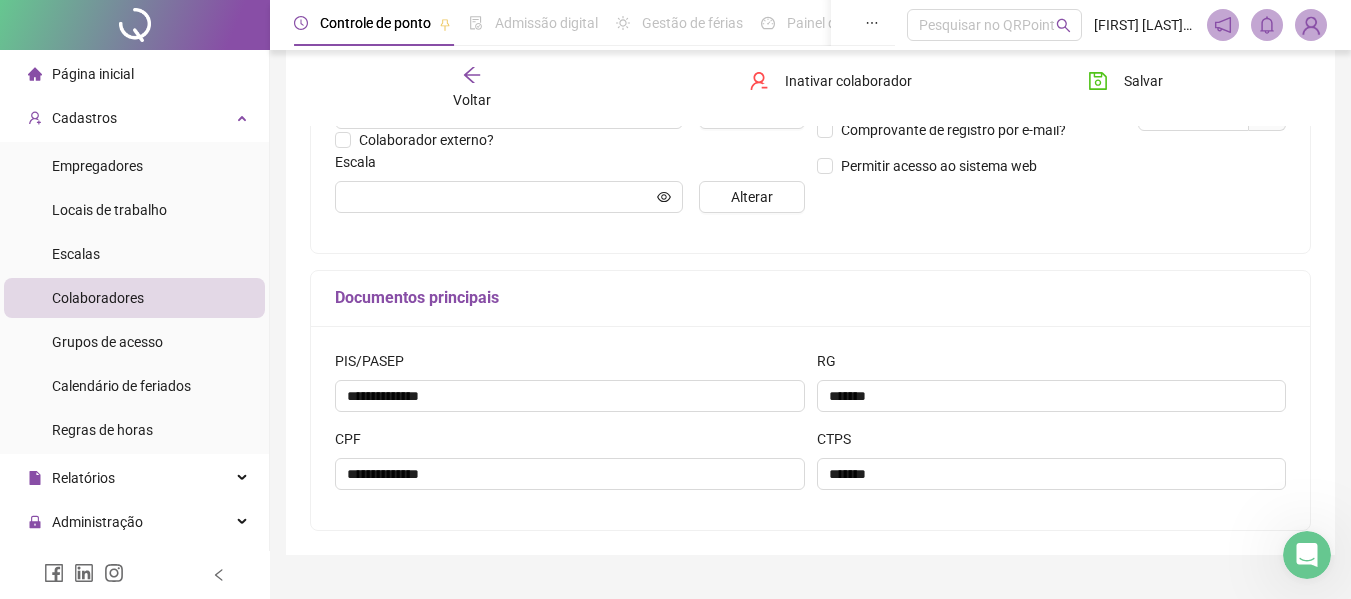 click on "**********" at bounding box center (810, 428) 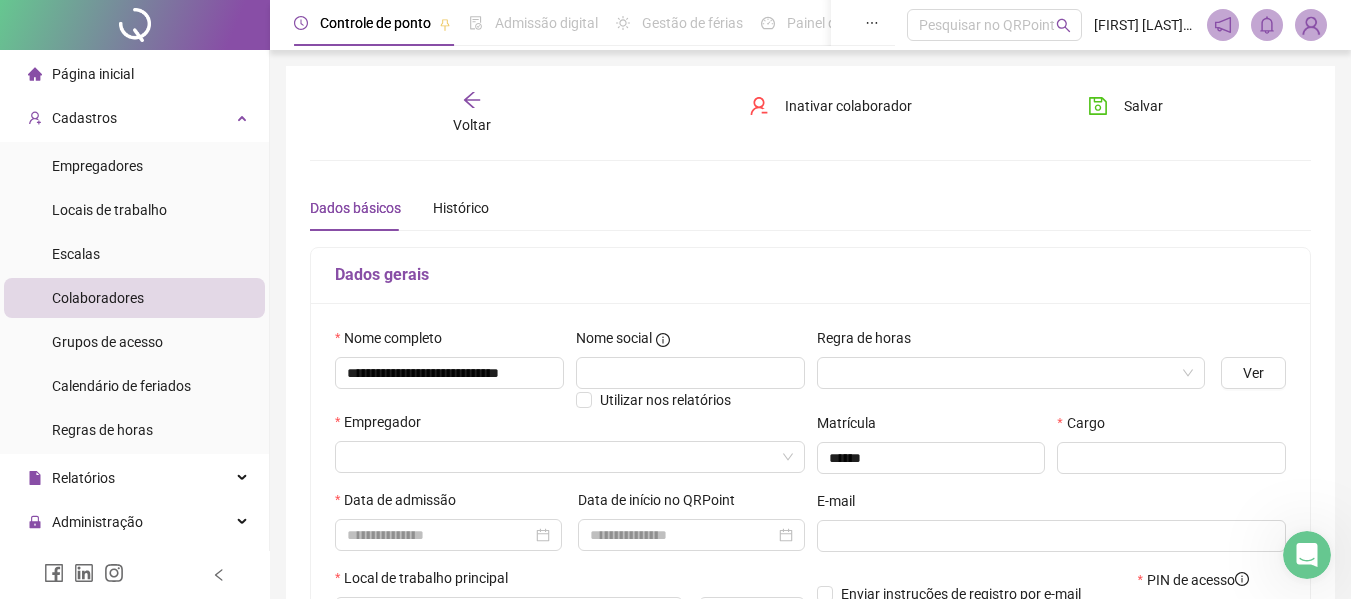 scroll, scrollTop: 100, scrollLeft: 0, axis: vertical 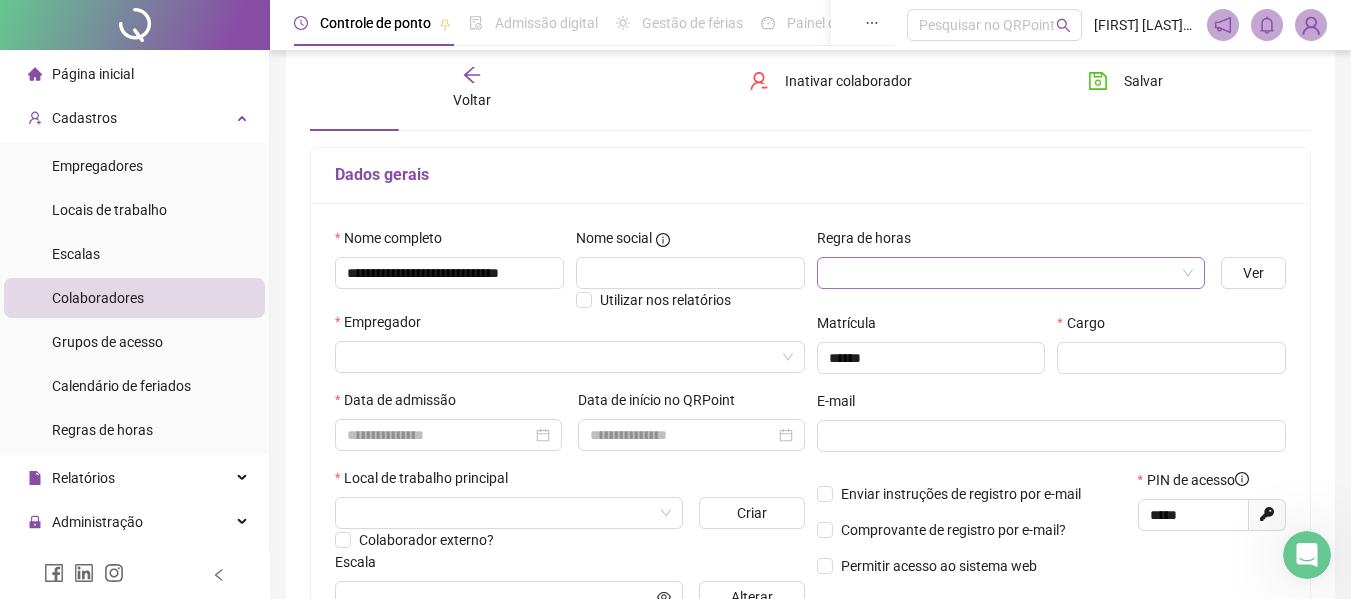 click at bounding box center (1002, 273) 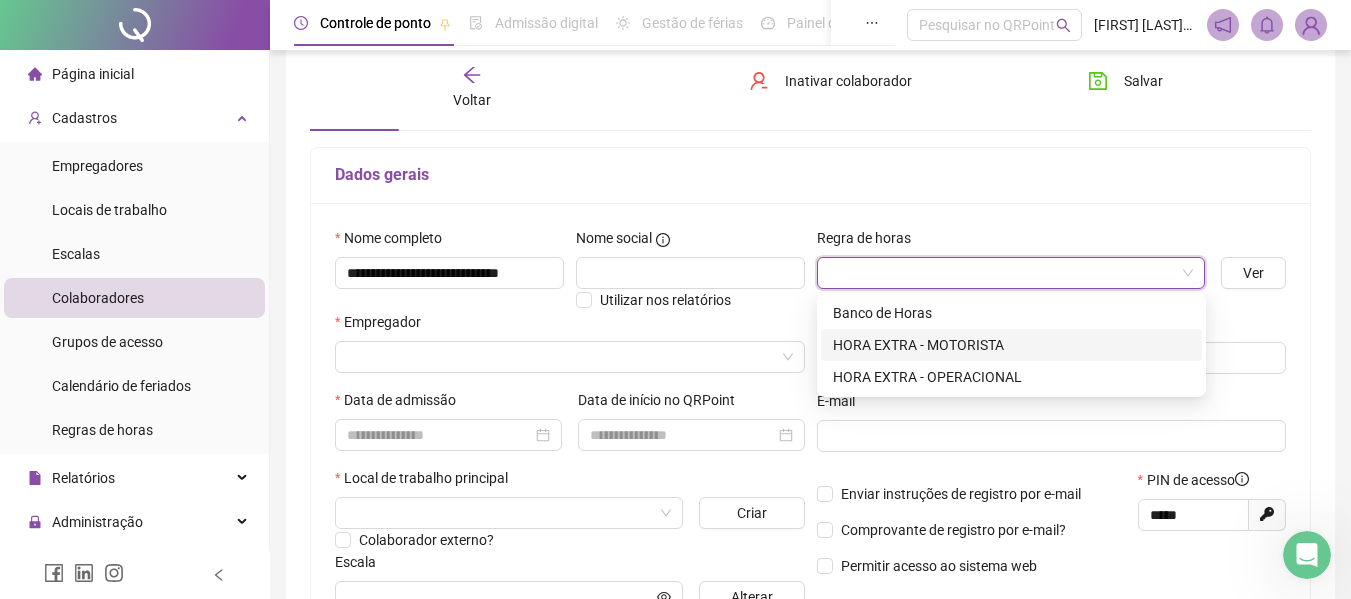 click on "HORA EXTRA - MOTORISTA" at bounding box center [1011, 345] 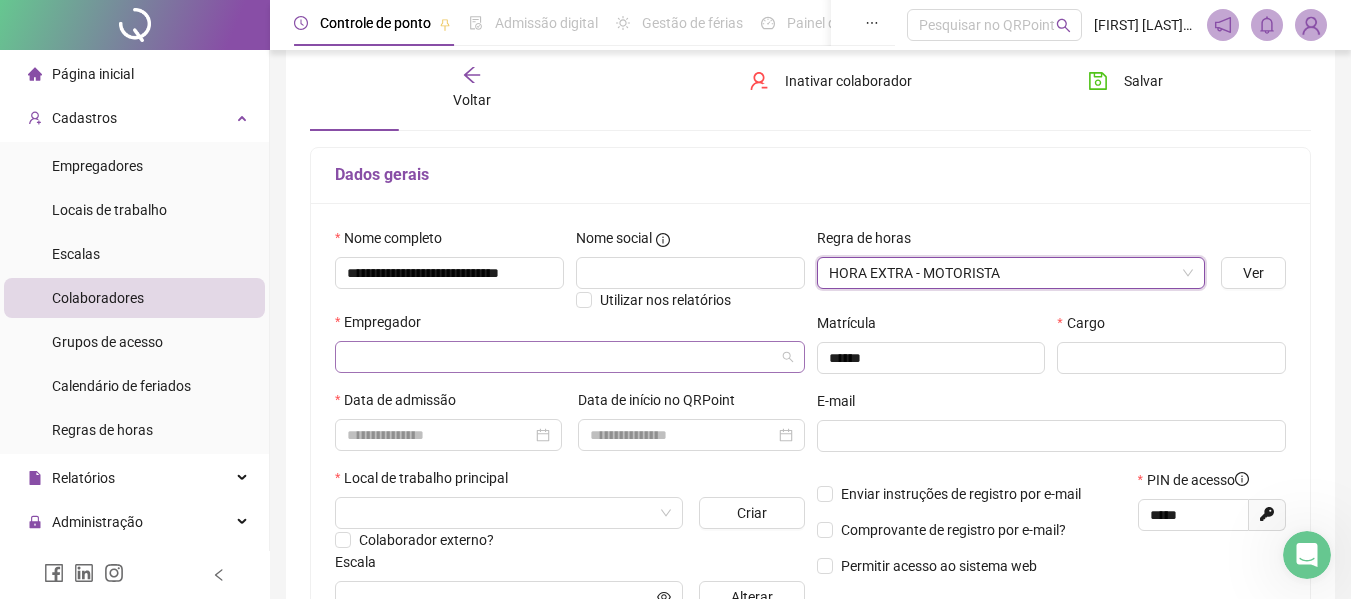 click at bounding box center [561, 357] 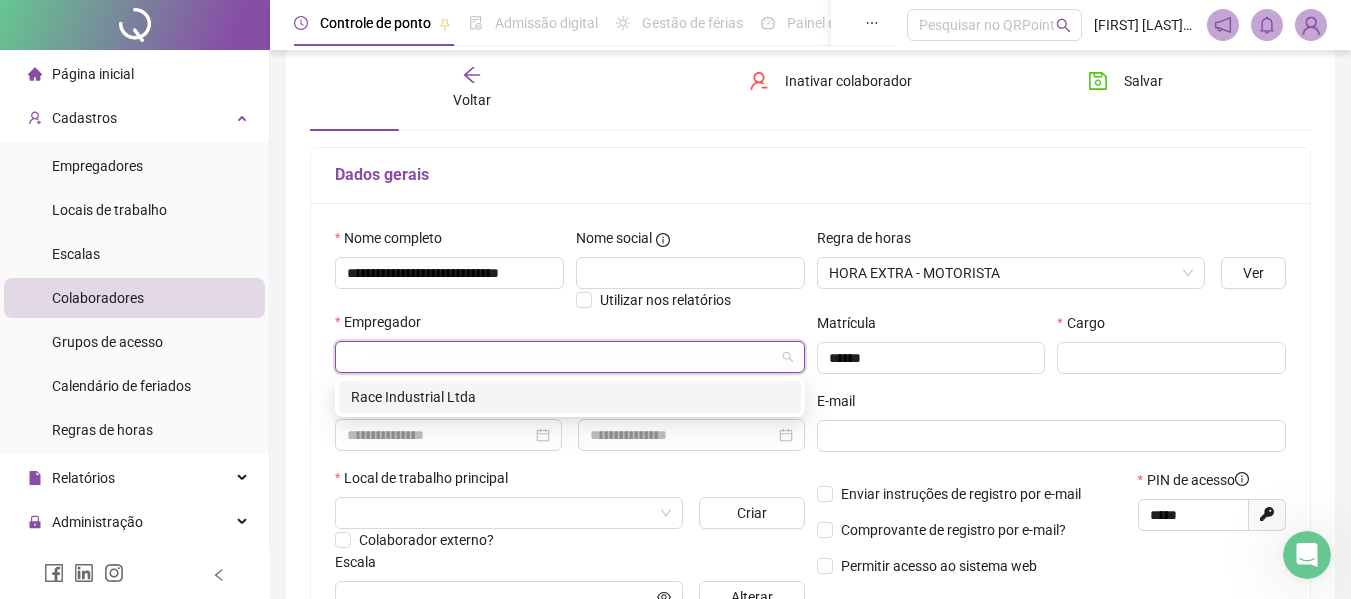 click on "Race Industrial Ltda" at bounding box center [570, 397] 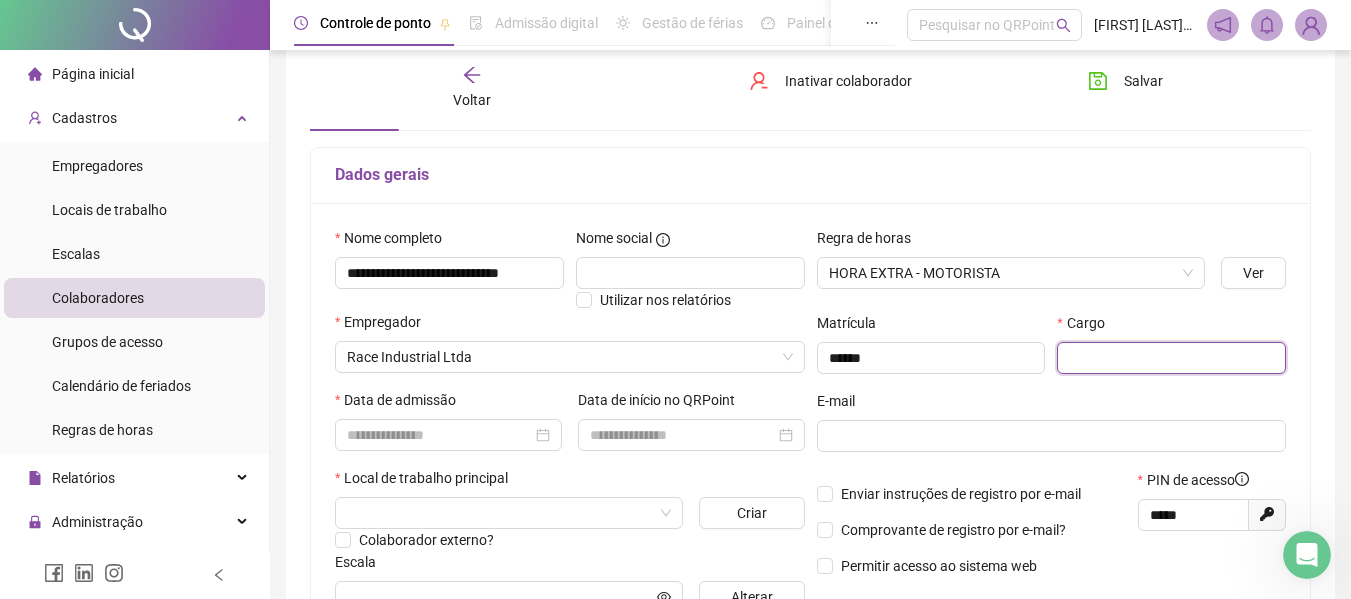 click at bounding box center [1171, 358] 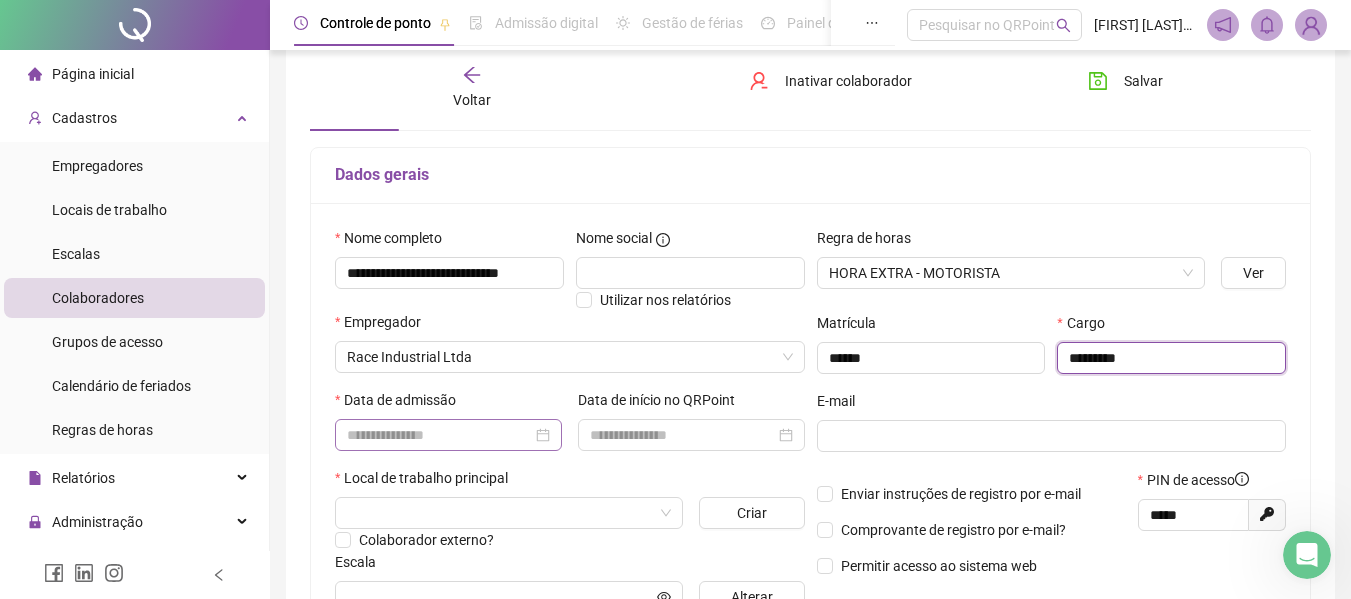 click at bounding box center (448, 435) 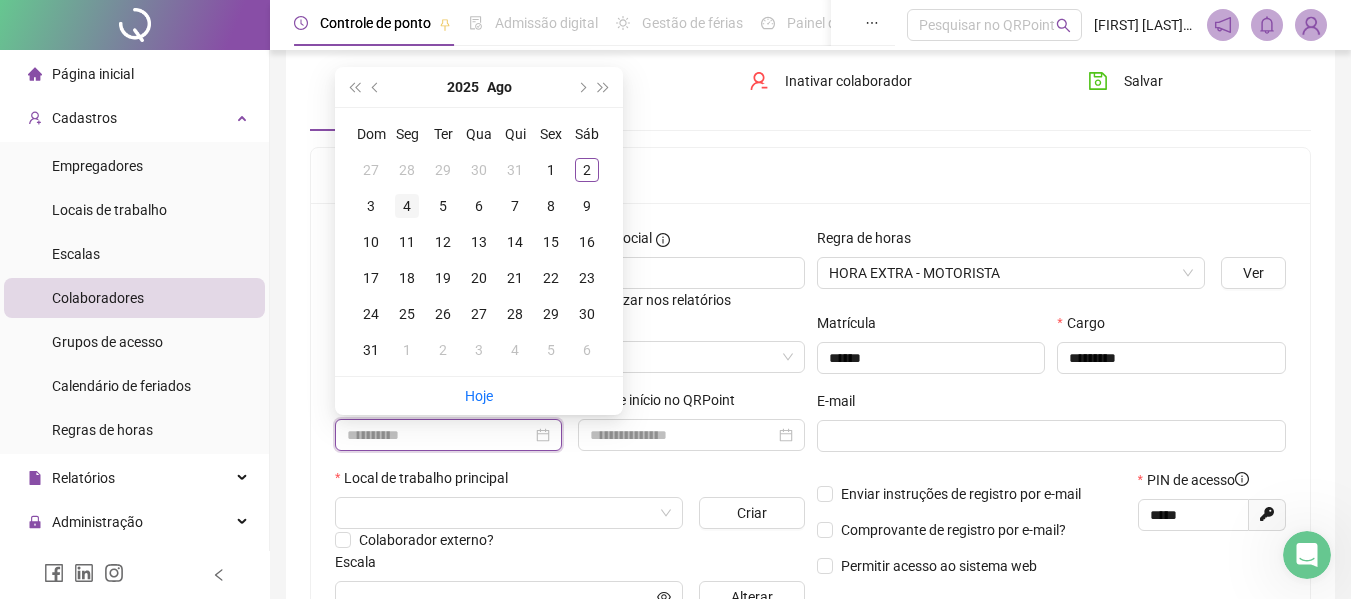 type on "**********" 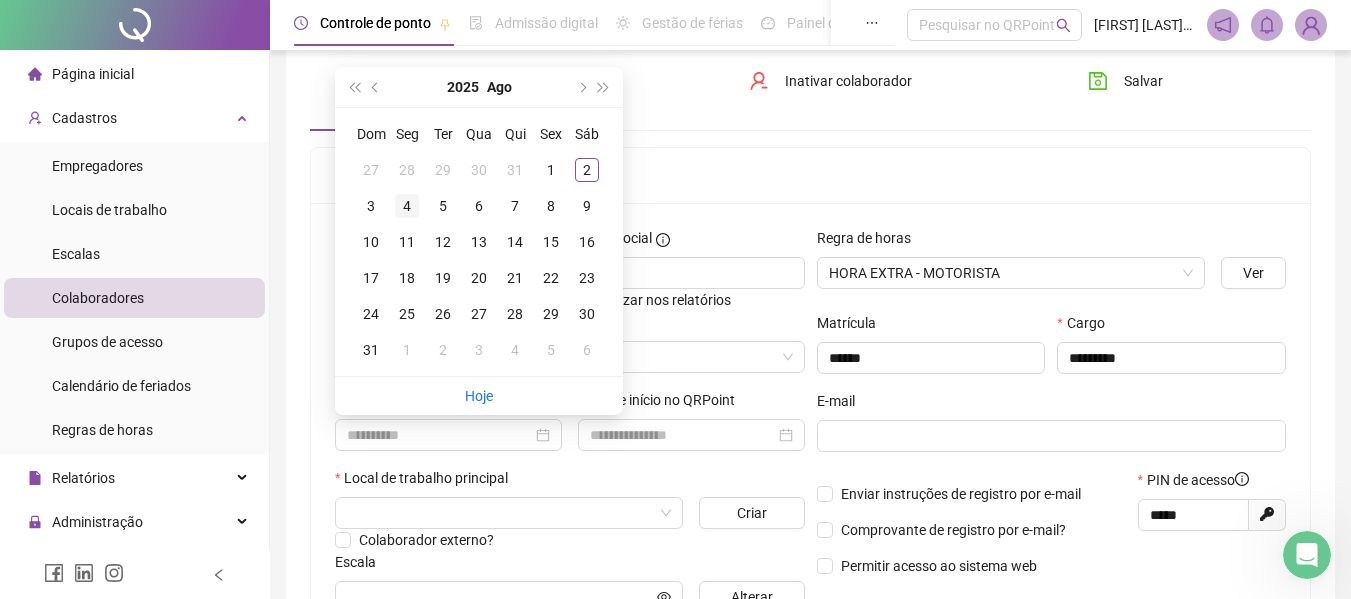 click on "4" at bounding box center [407, 206] 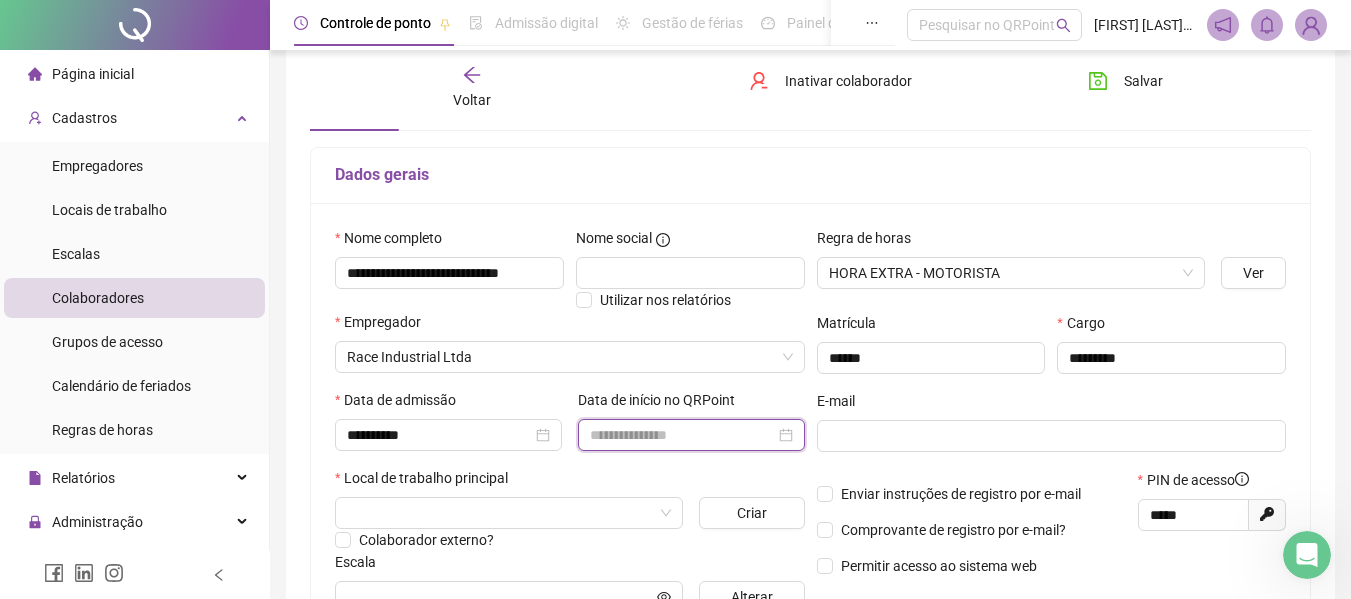 click at bounding box center (682, 435) 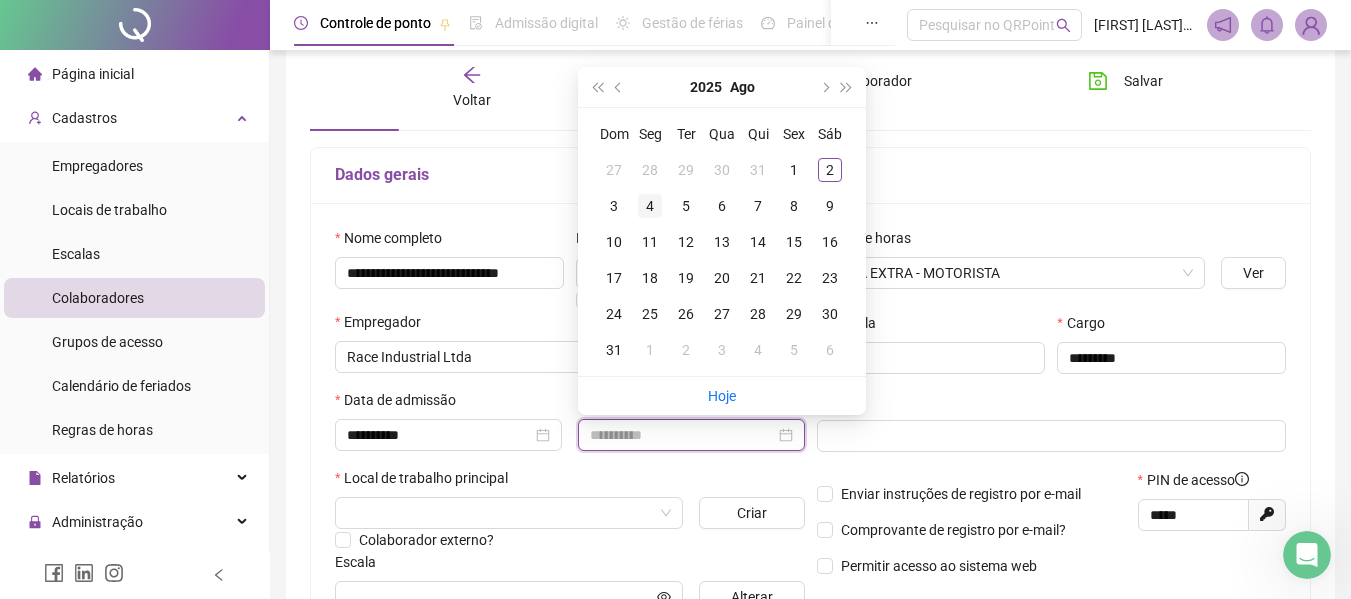 type on "**********" 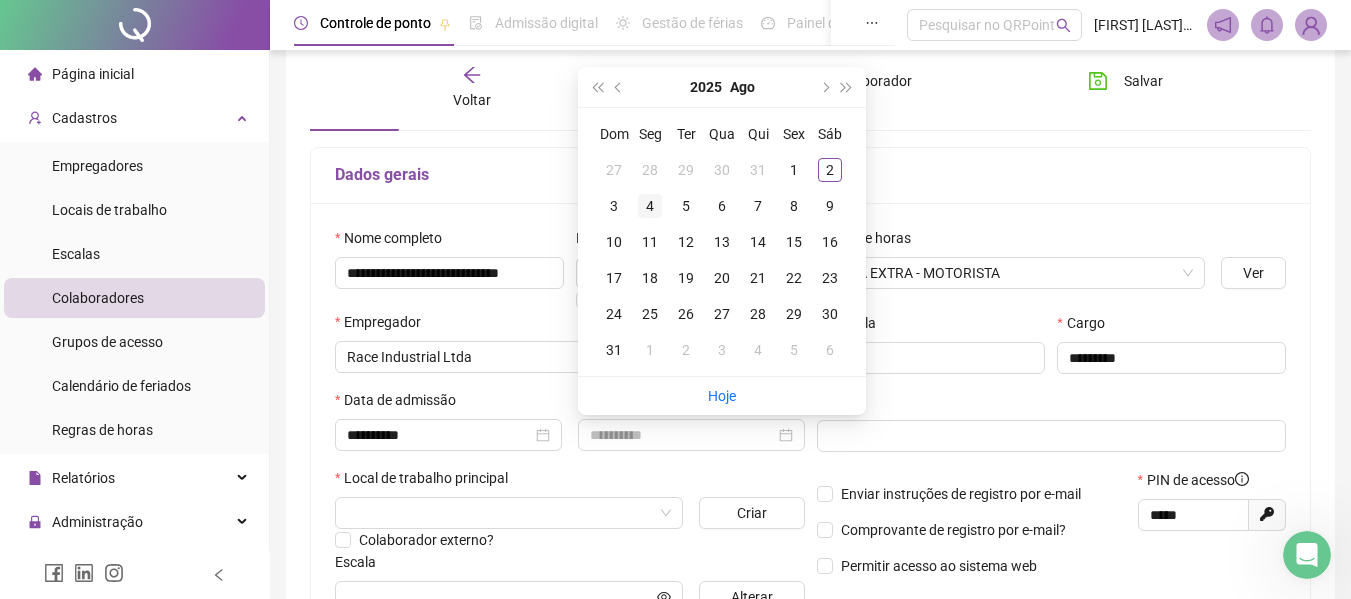 click on "4" at bounding box center [650, 206] 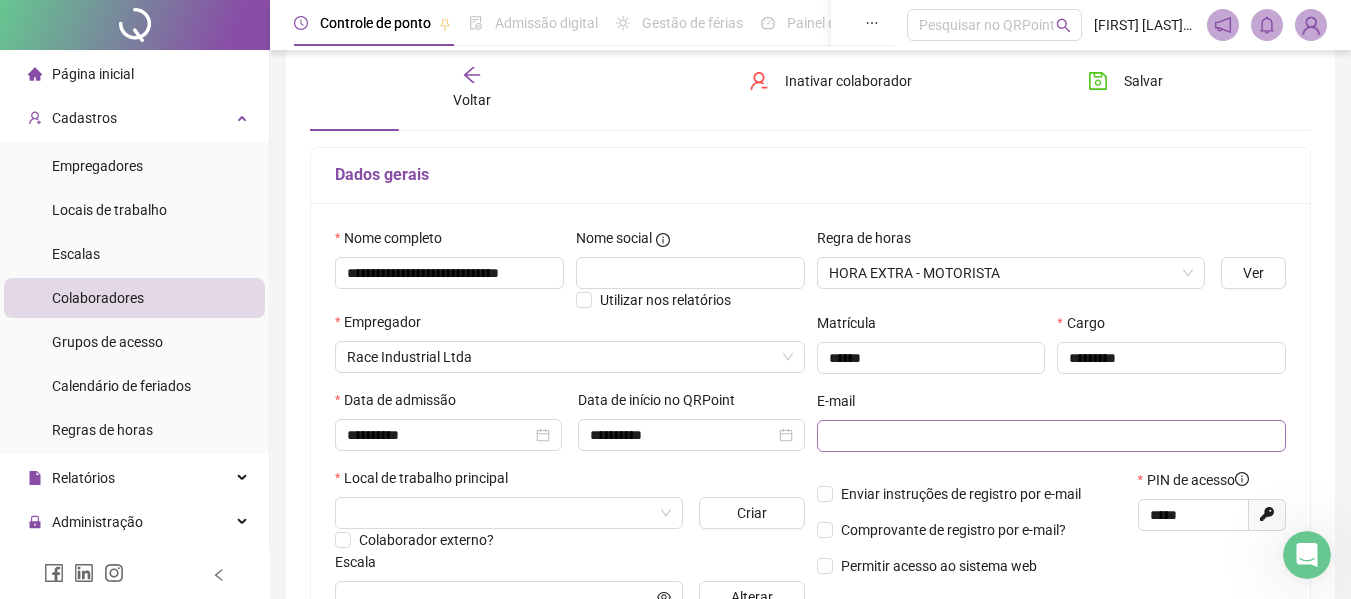 click at bounding box center (1052, 436) 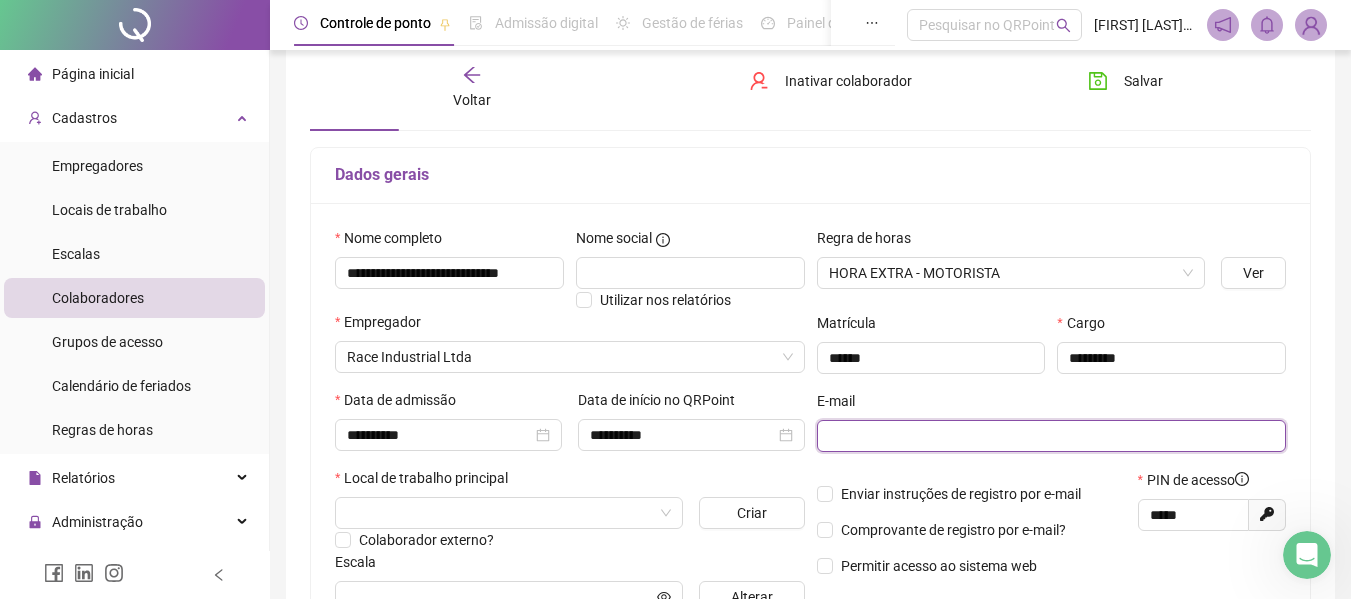 paste on "**********" 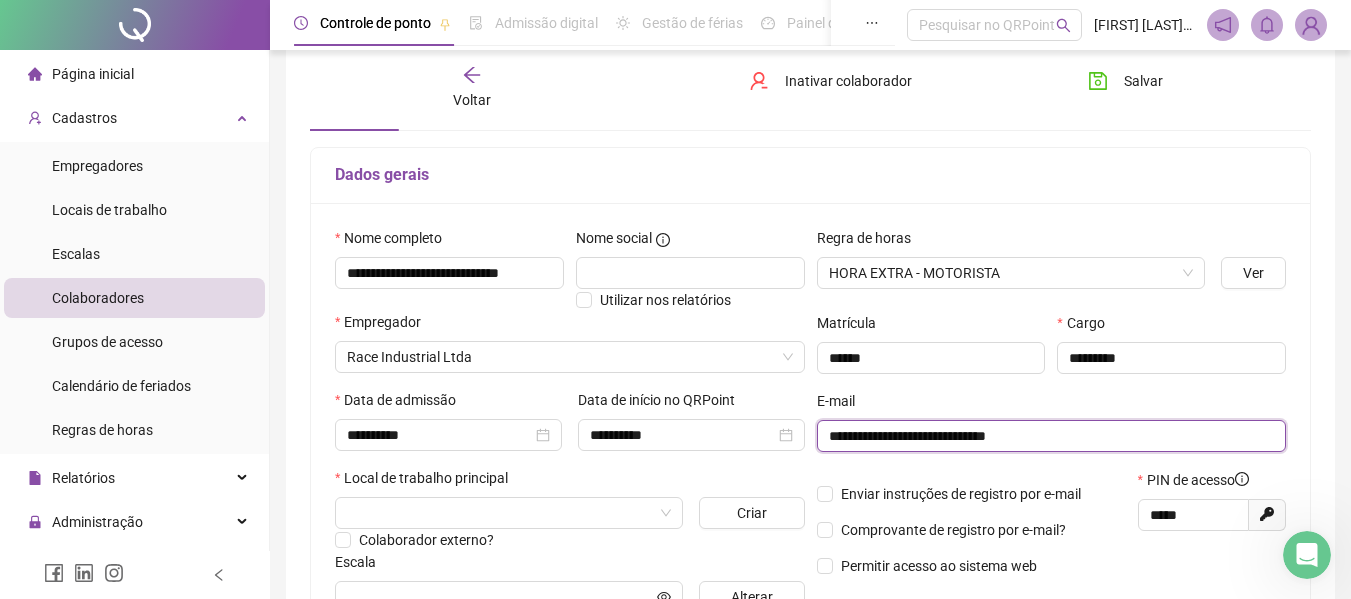 type on "**********" 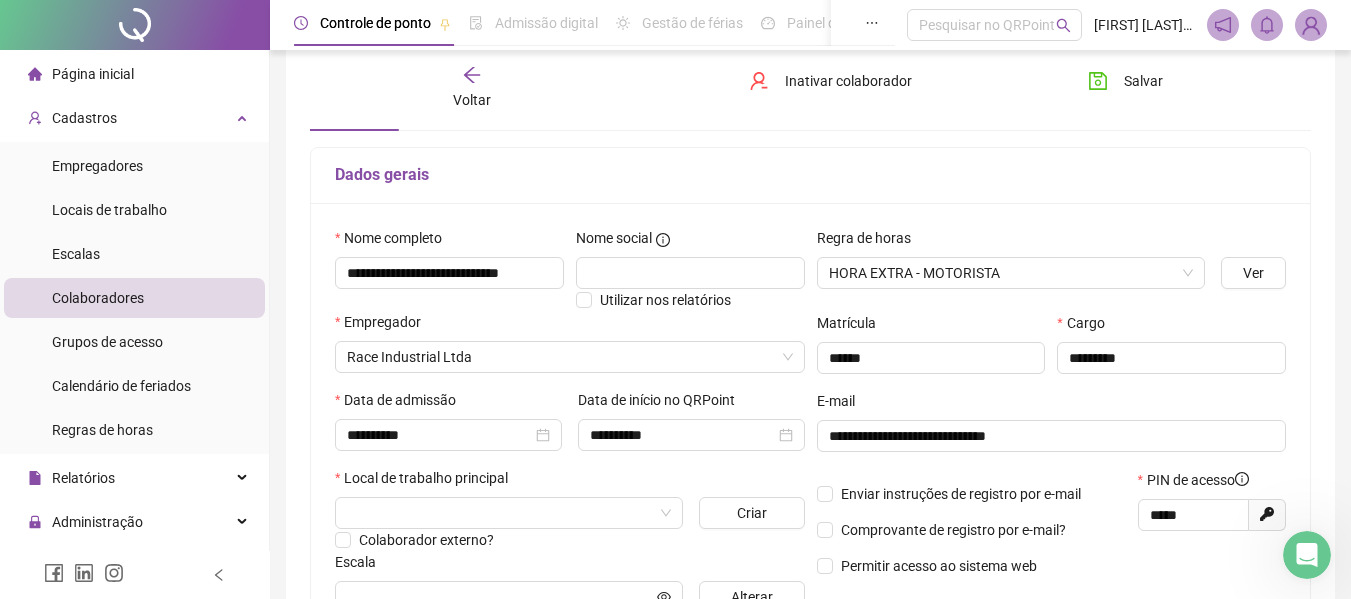 click on "Matrícula ******" at bounding box center [931, 351] 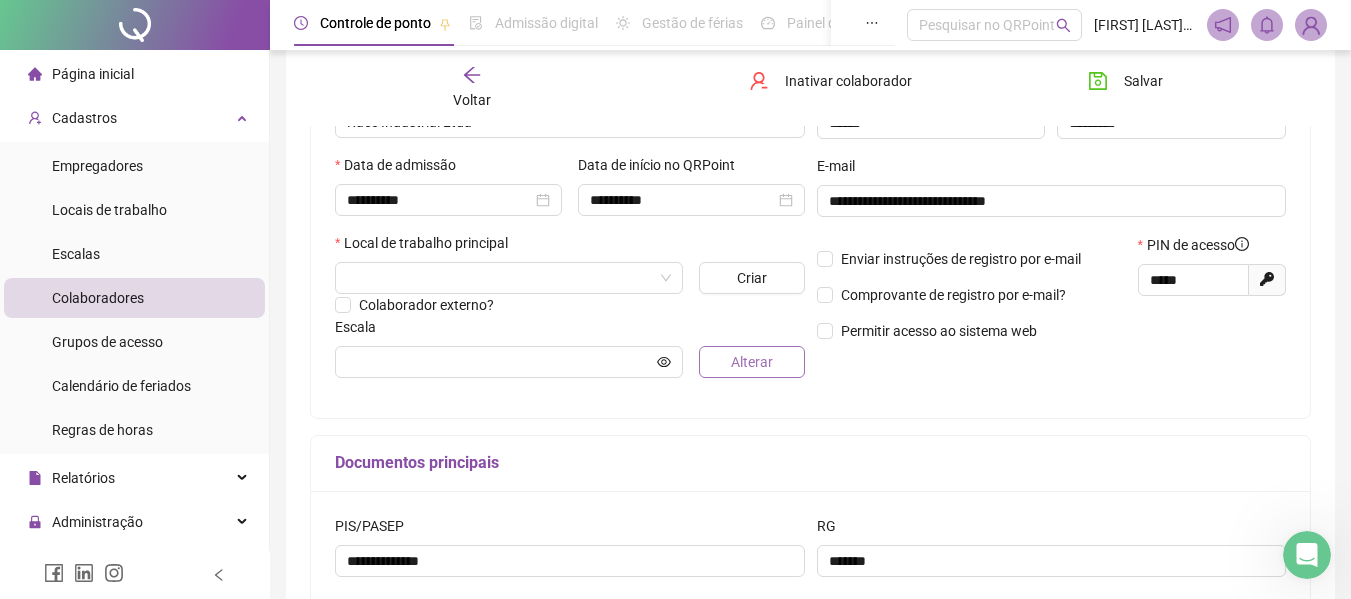 scroll, scrollTop: 300, scrollLeft: 0, axis: vertical 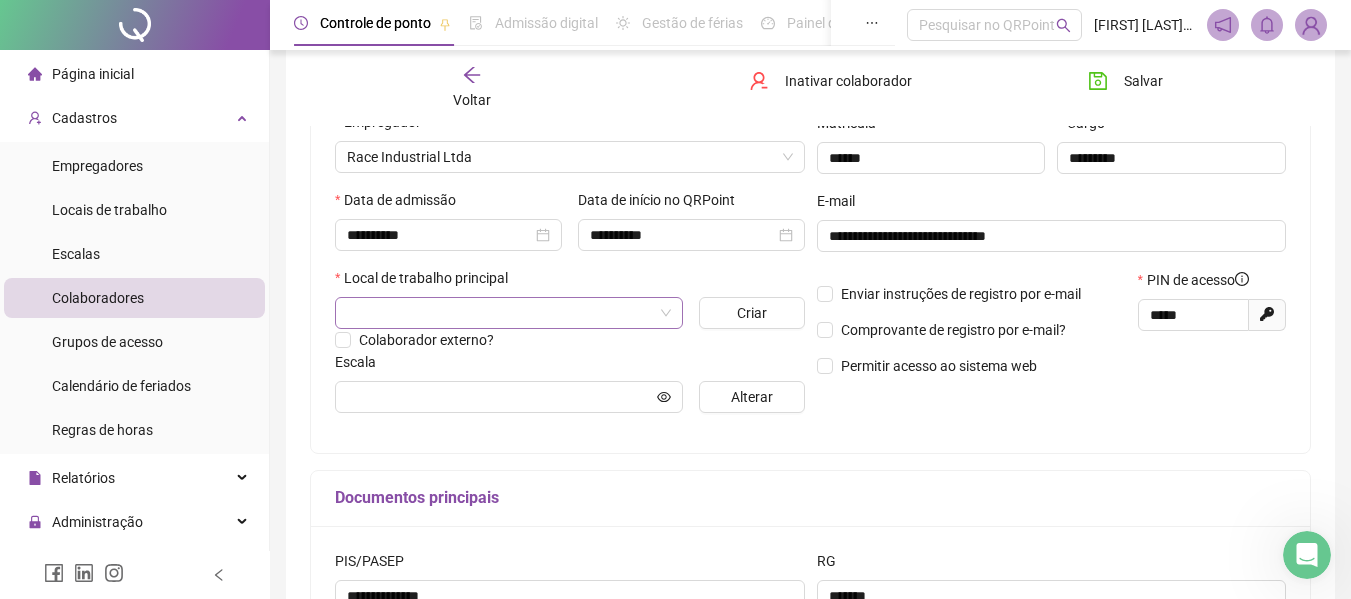 click at bounding box center [509, 313] 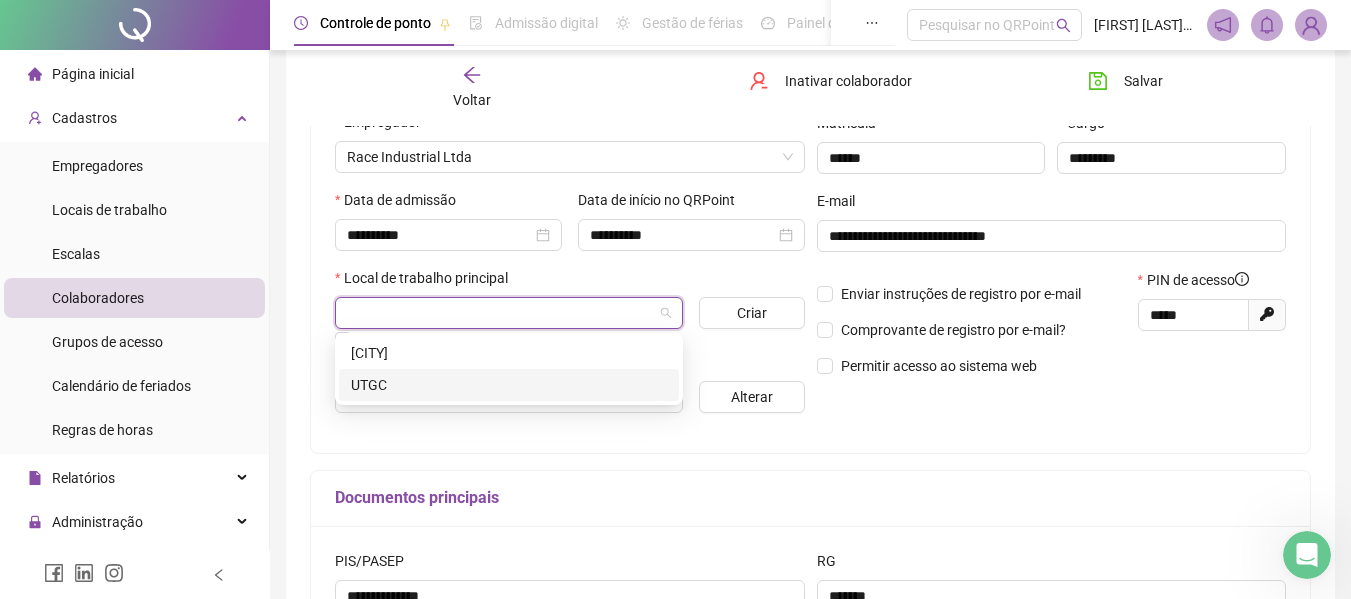 click on "UTGC" at bounding box center (509, 385) 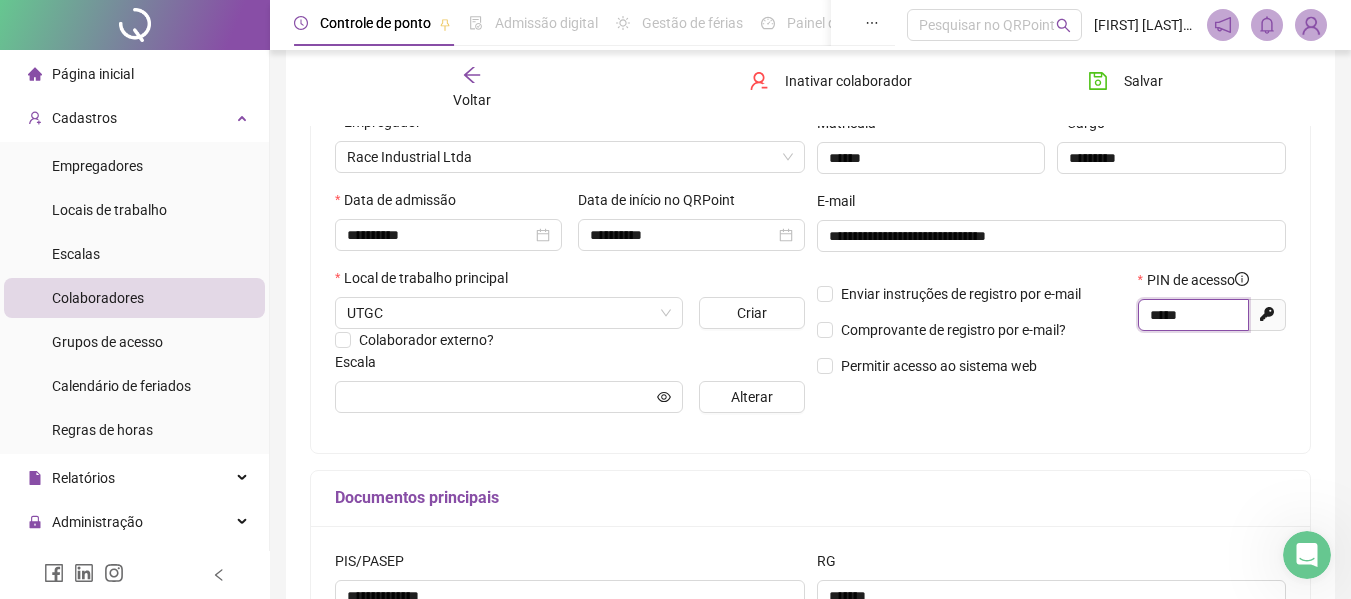 drag, startPoint x: 1208, startPoint y: 315, endPoint x: 1141, endPoint y: 312, distance: 67.06713 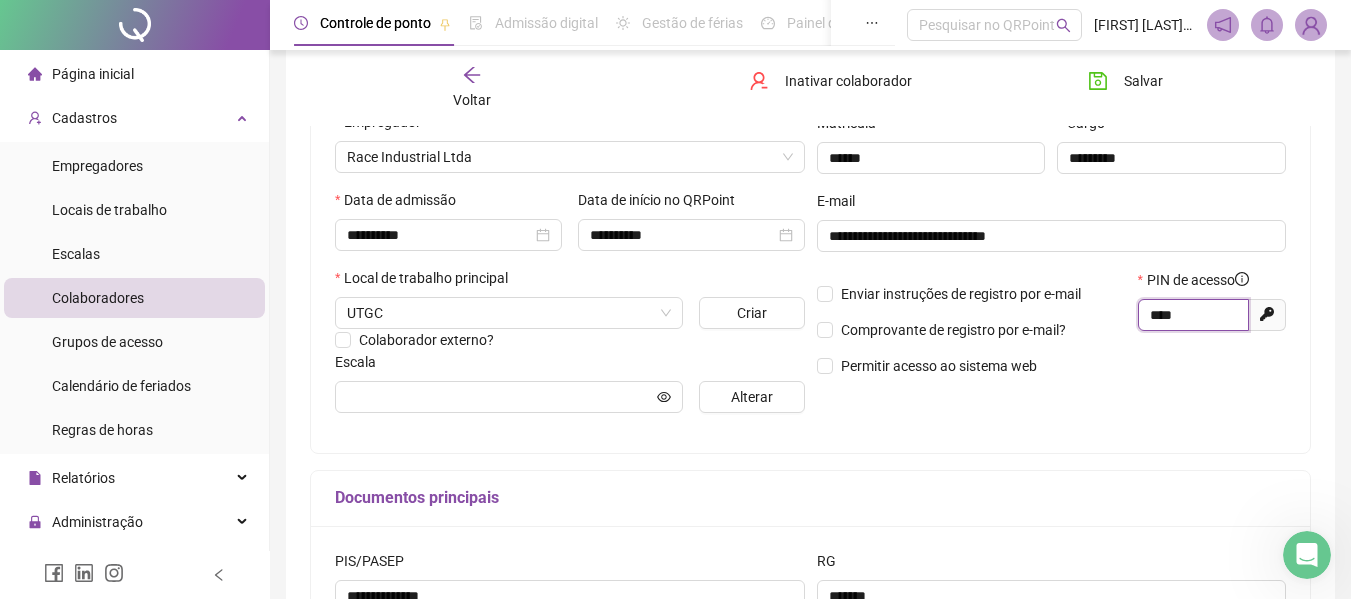 type on "****" 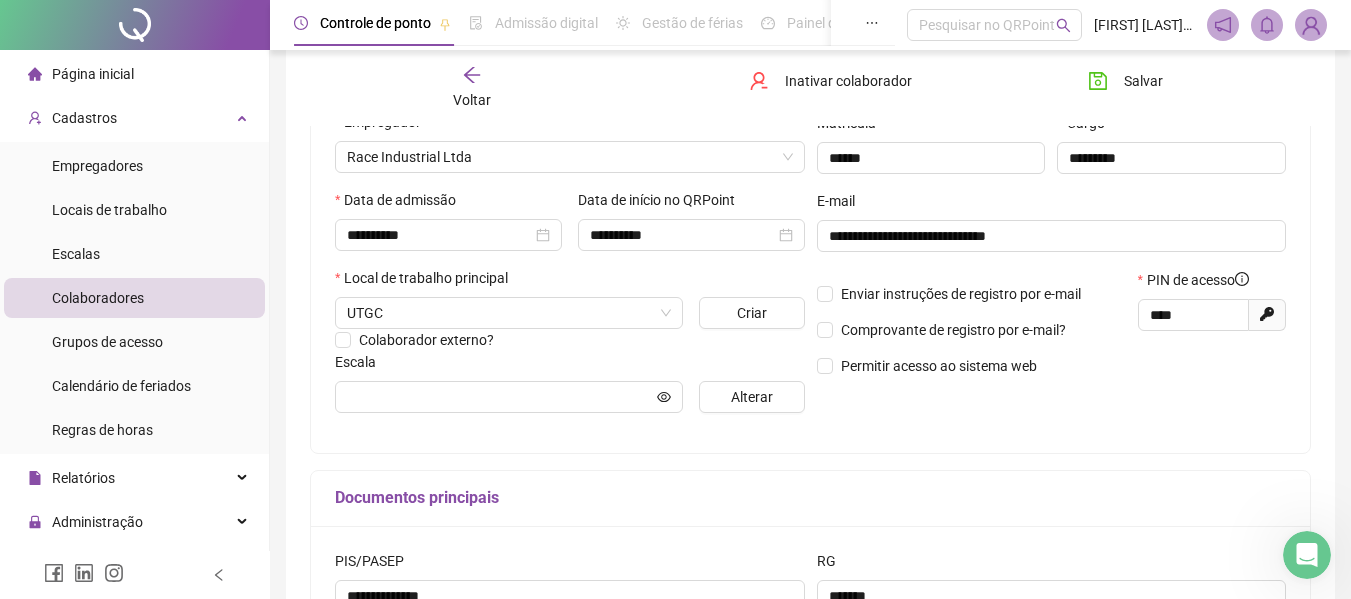 click on "**********" at bounding box center (1052, 228) 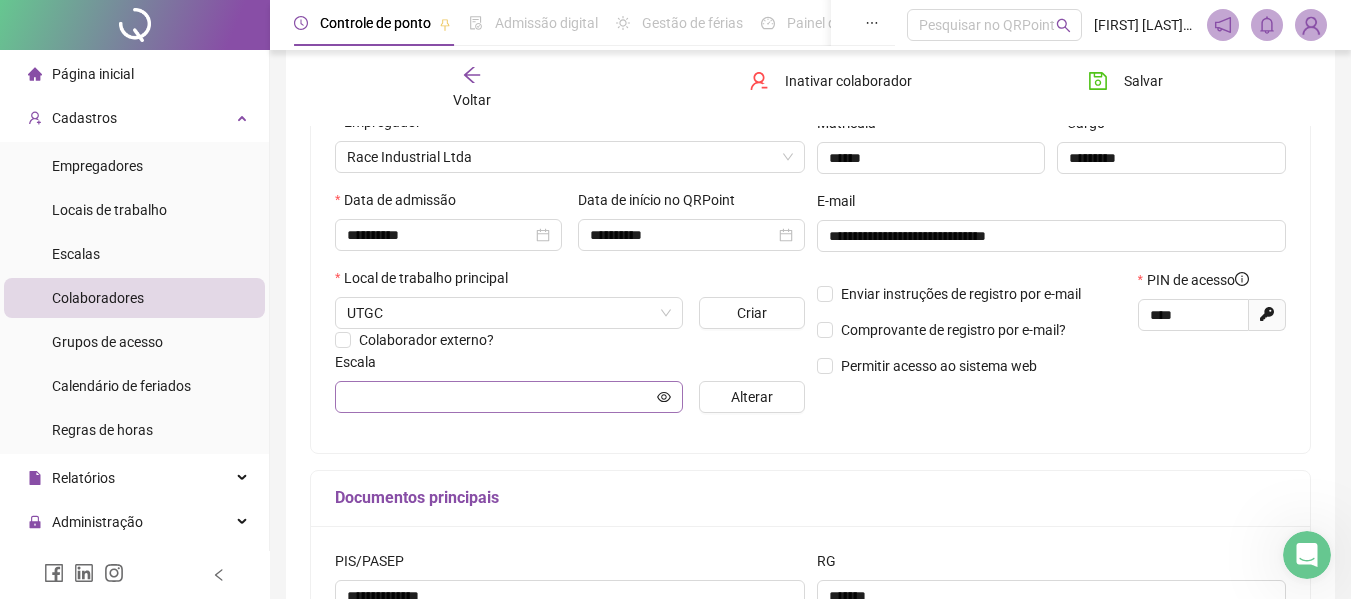 click at bounding box center [509, 397] 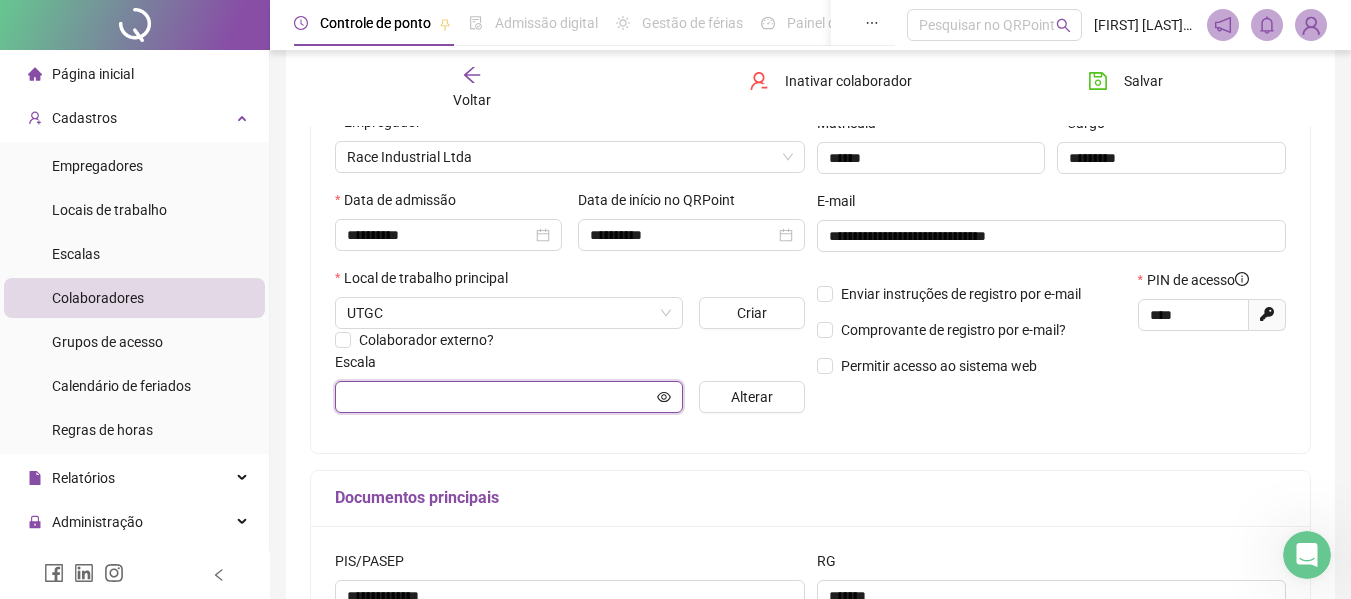 click 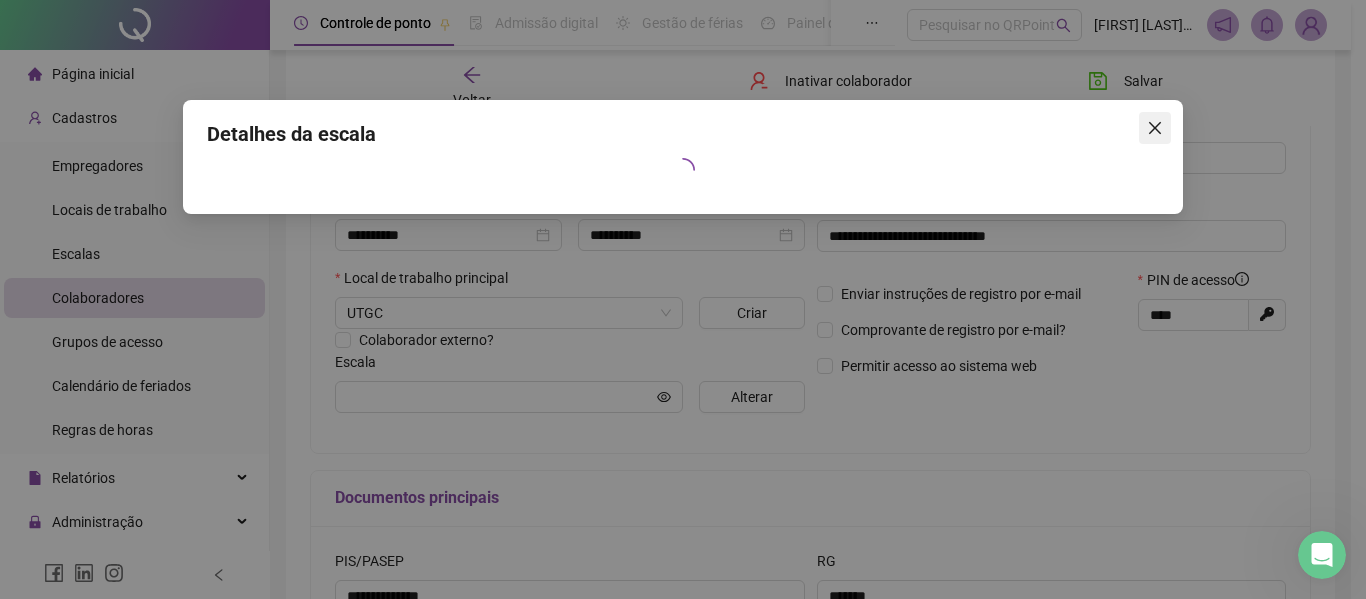 click 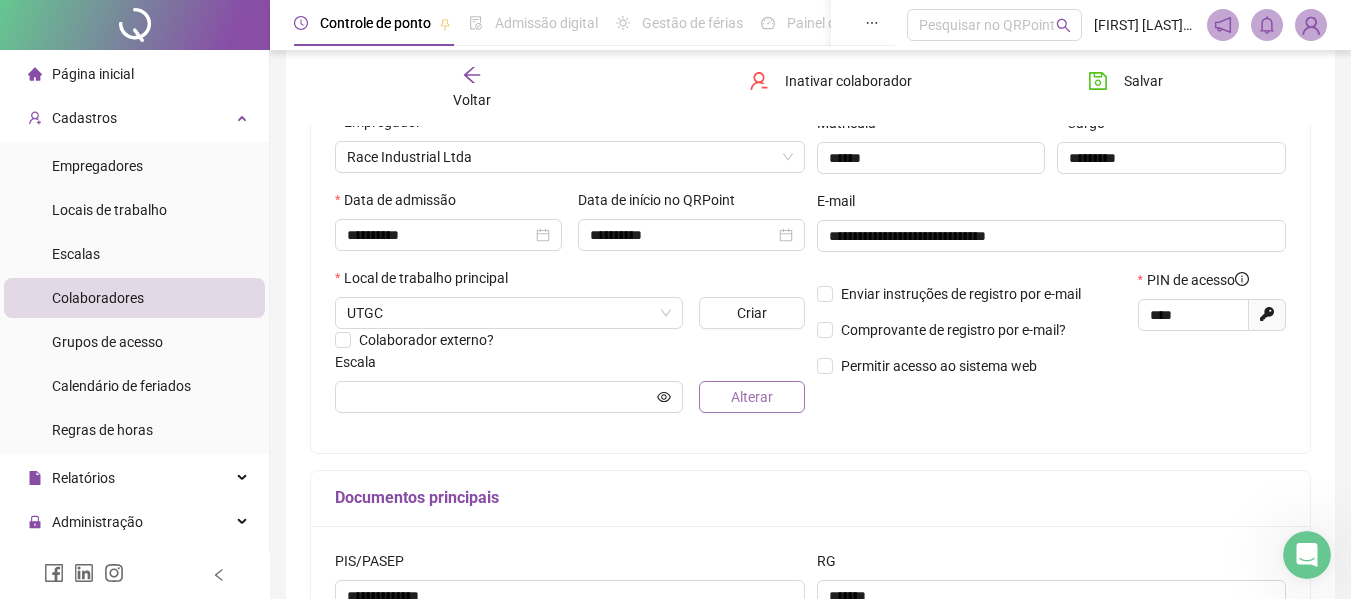 click on "Alterar" at bounding box center [751, 397] 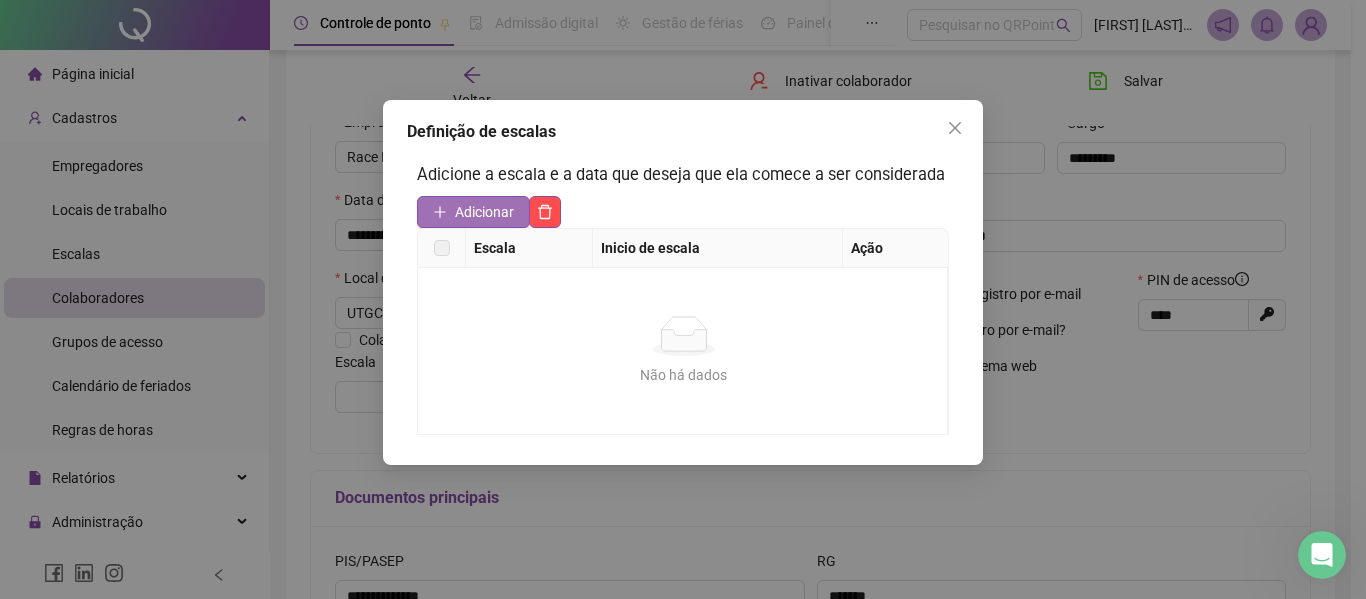 click on "Adicionar" at bounding box center [473, 212] 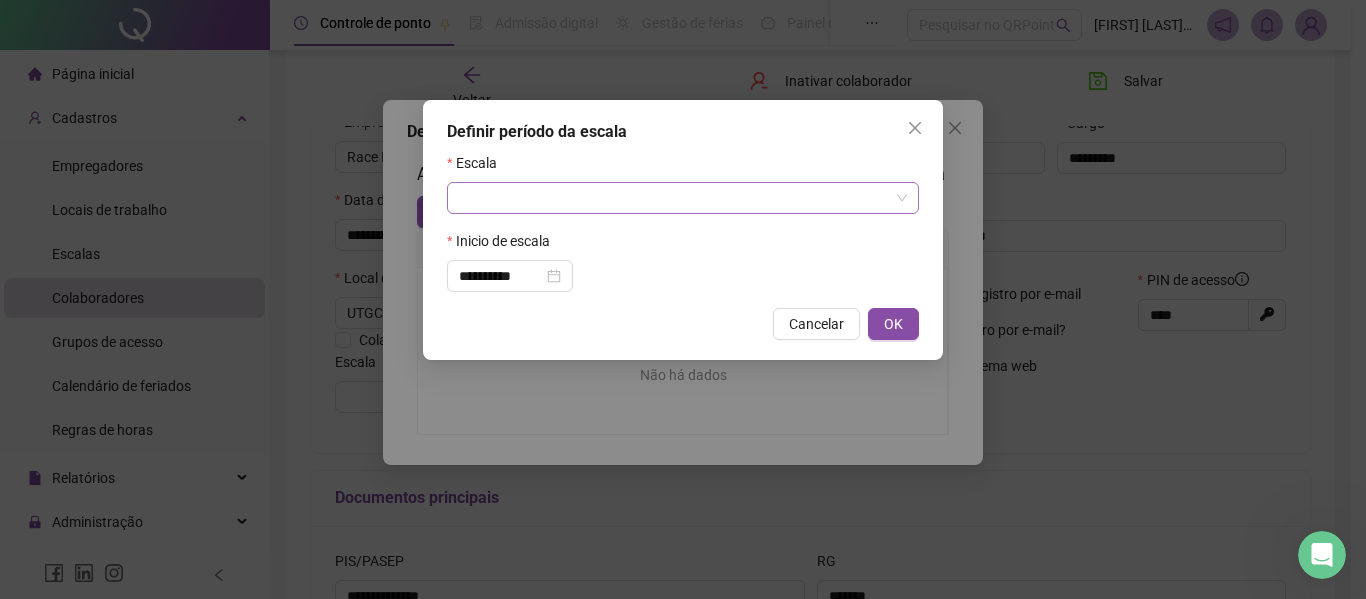 click at bounding box center (674, 198) 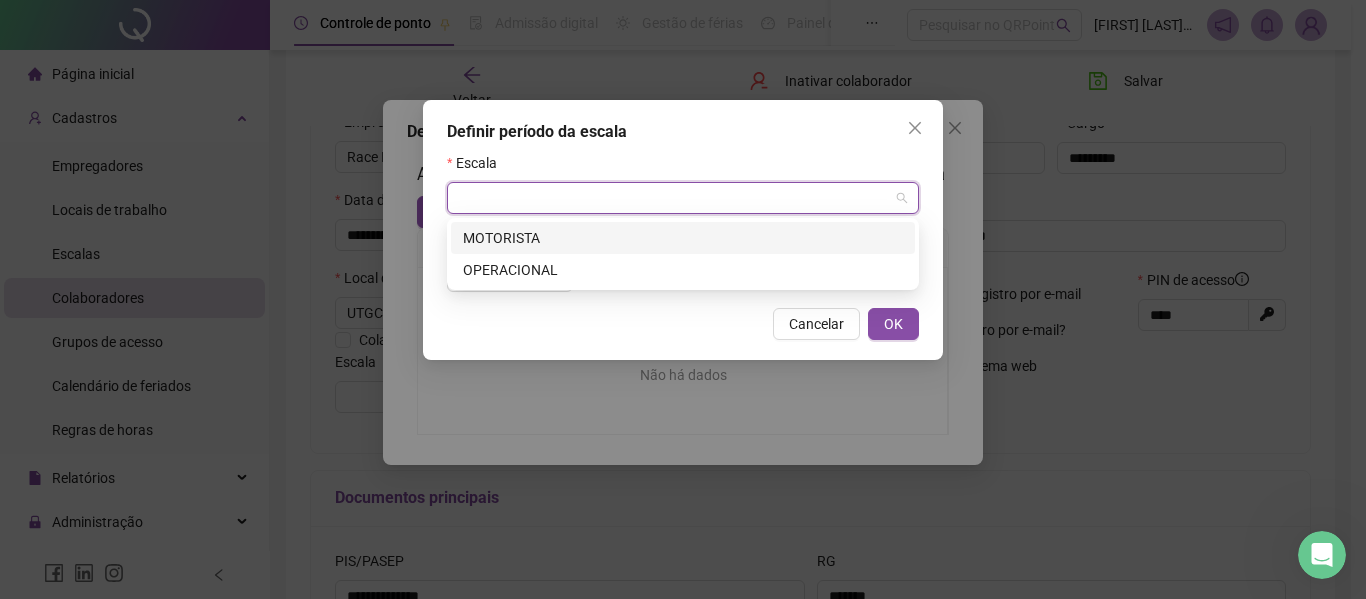 click on "MOTORISTA" at bounding box center (683, 238) 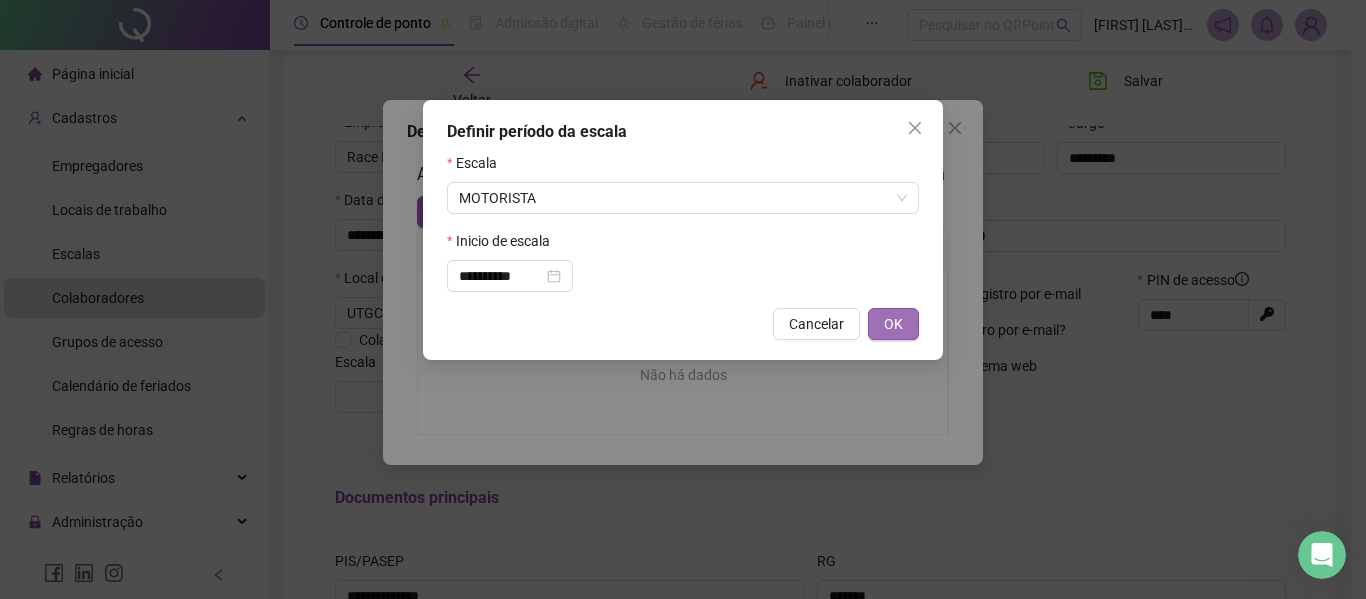 click on "OK" at bounding box center [893, 324] 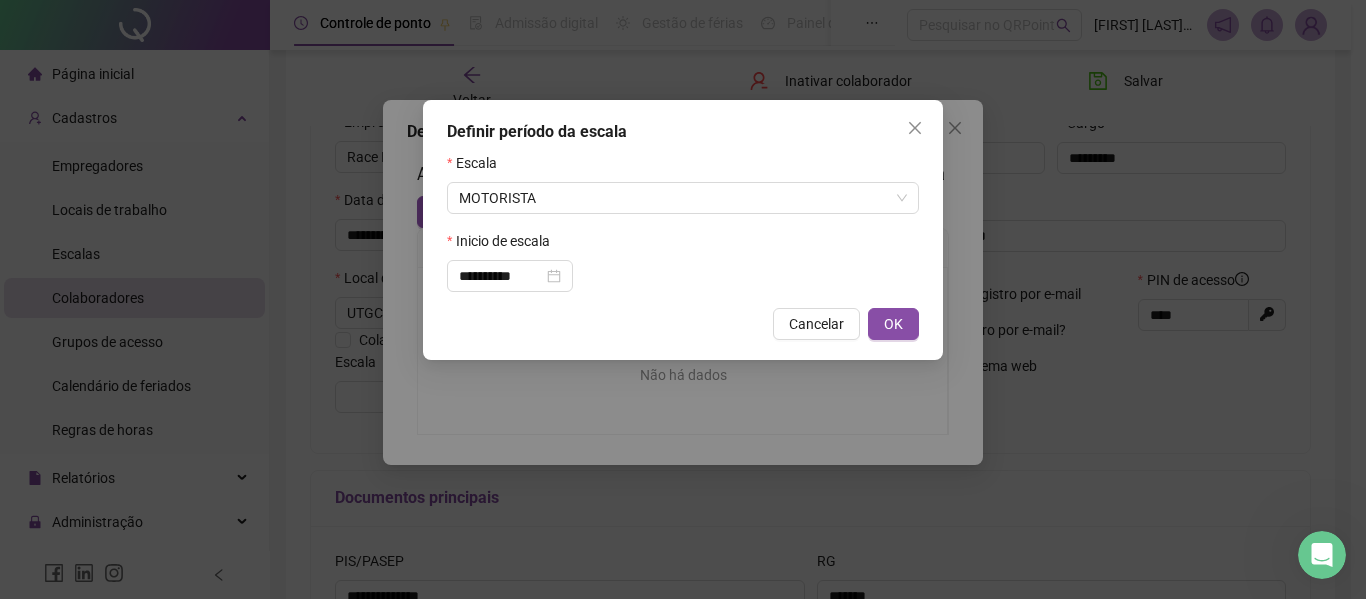 type on "*********" 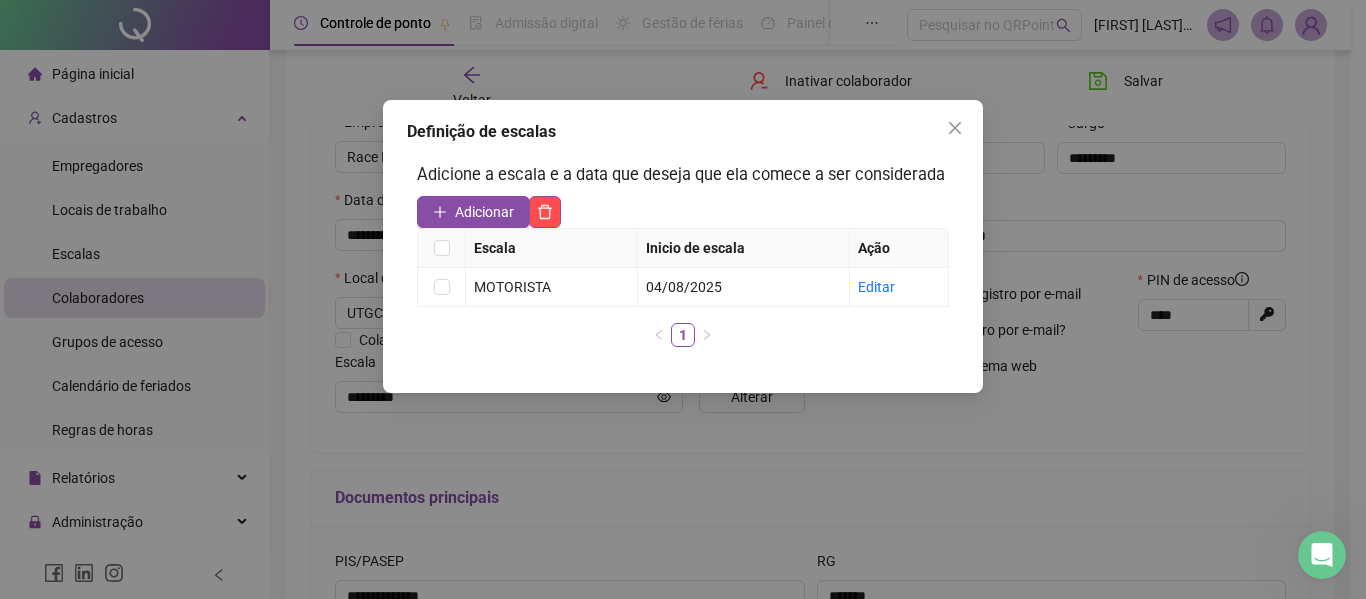click at bounding box center [955, 128] 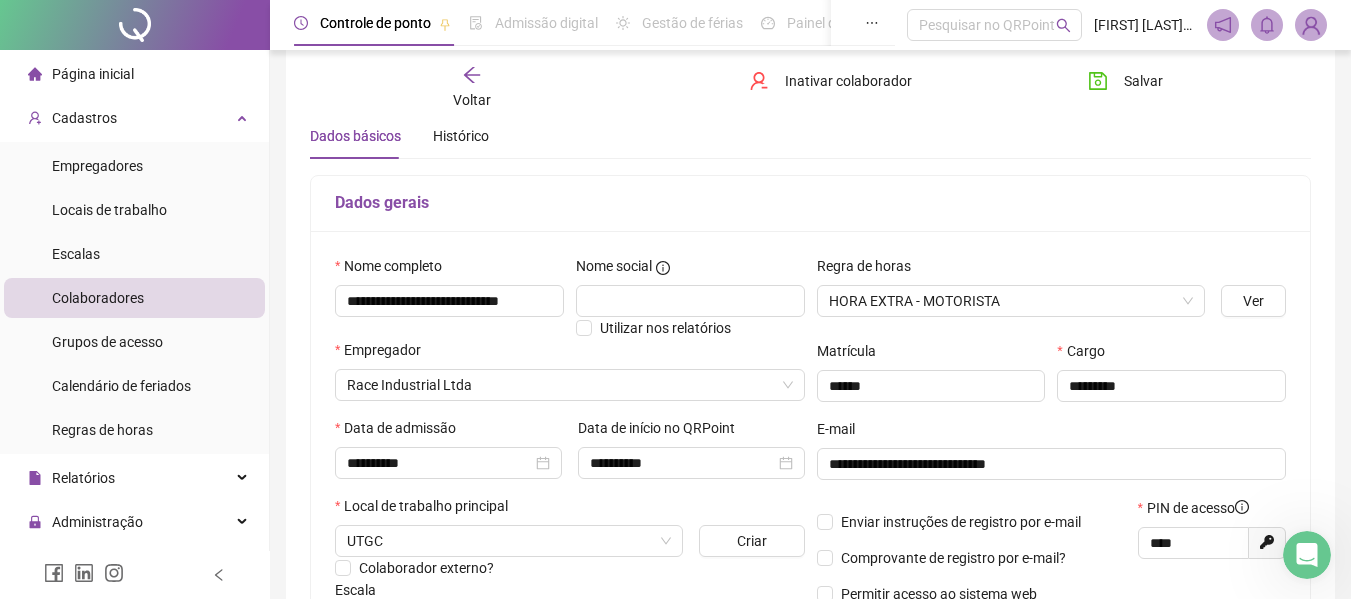 scroll, scrollTop: 0, scrollLeft: 0, axis: both 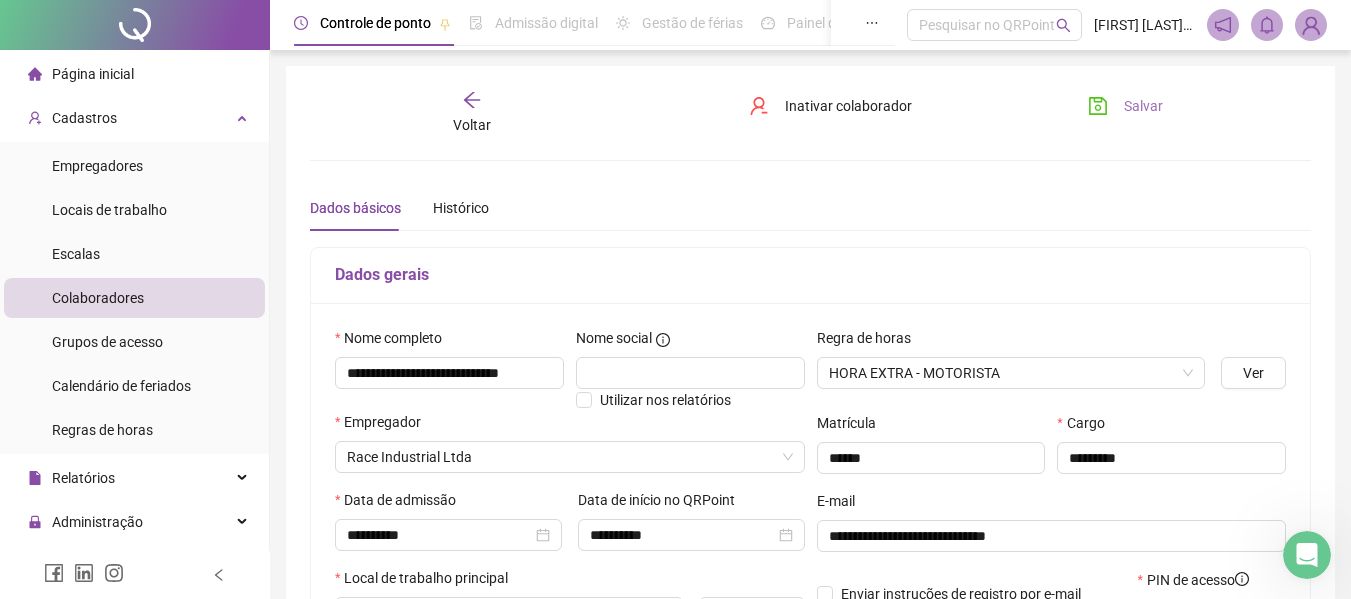 click on "Salvar" at bounding box center (1143, 106) 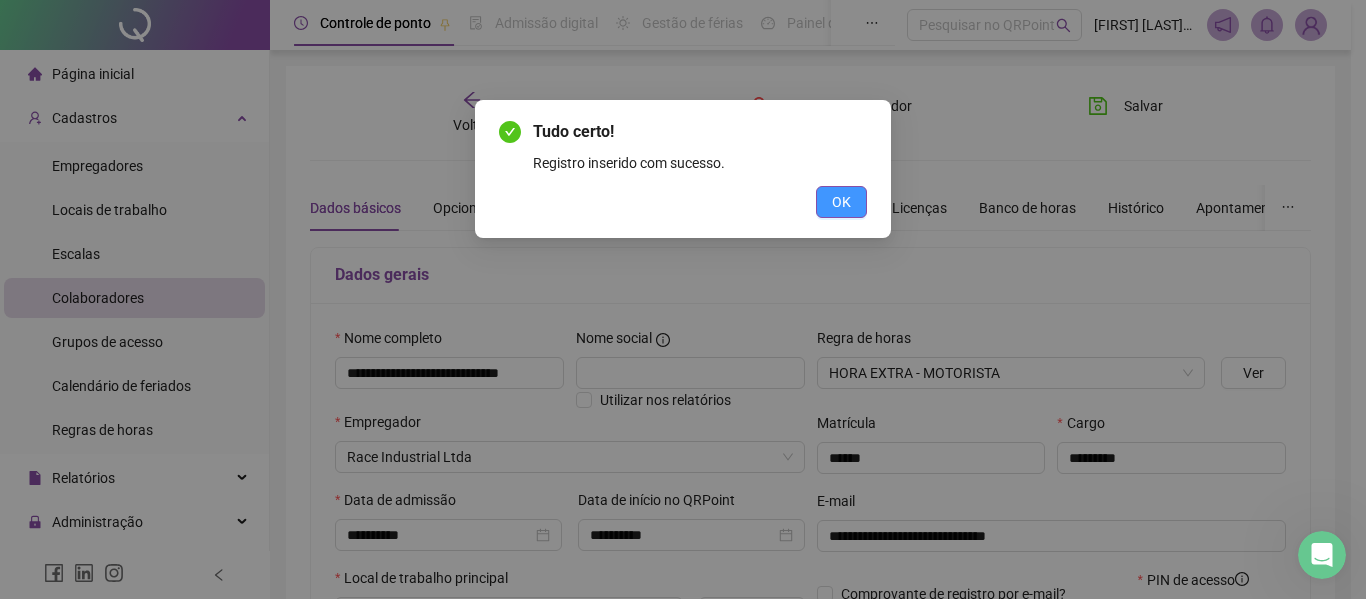 click on "OK" at bounding box center [841, 202] 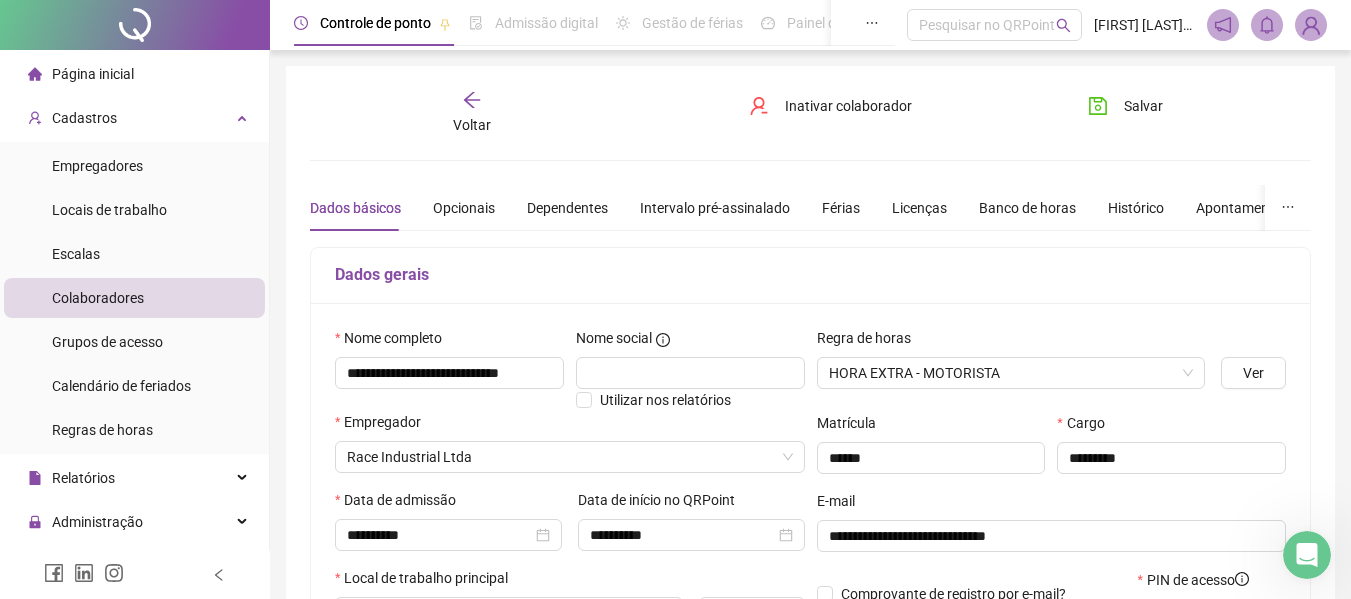 click on "Colaboradores" at bounding box center [98, 298] 